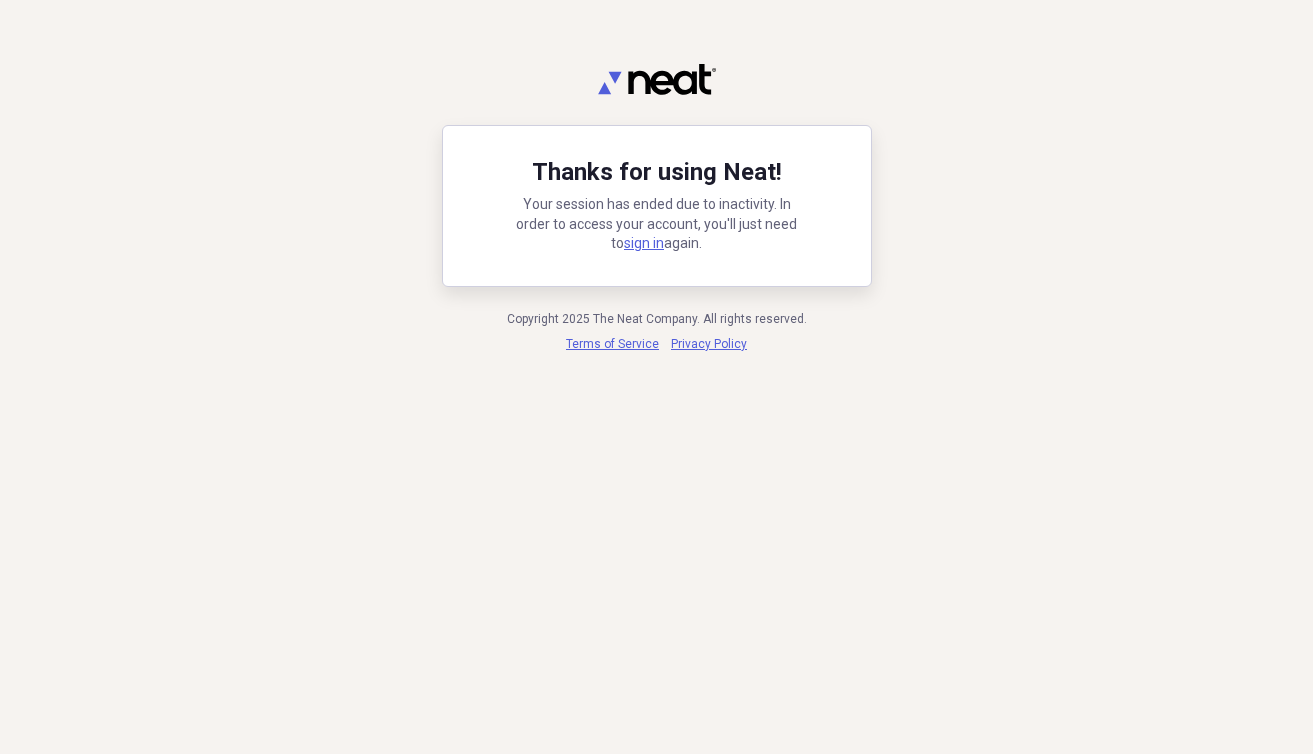 scroll, scrollTop: 0, scrollLeft: 0, axis: both 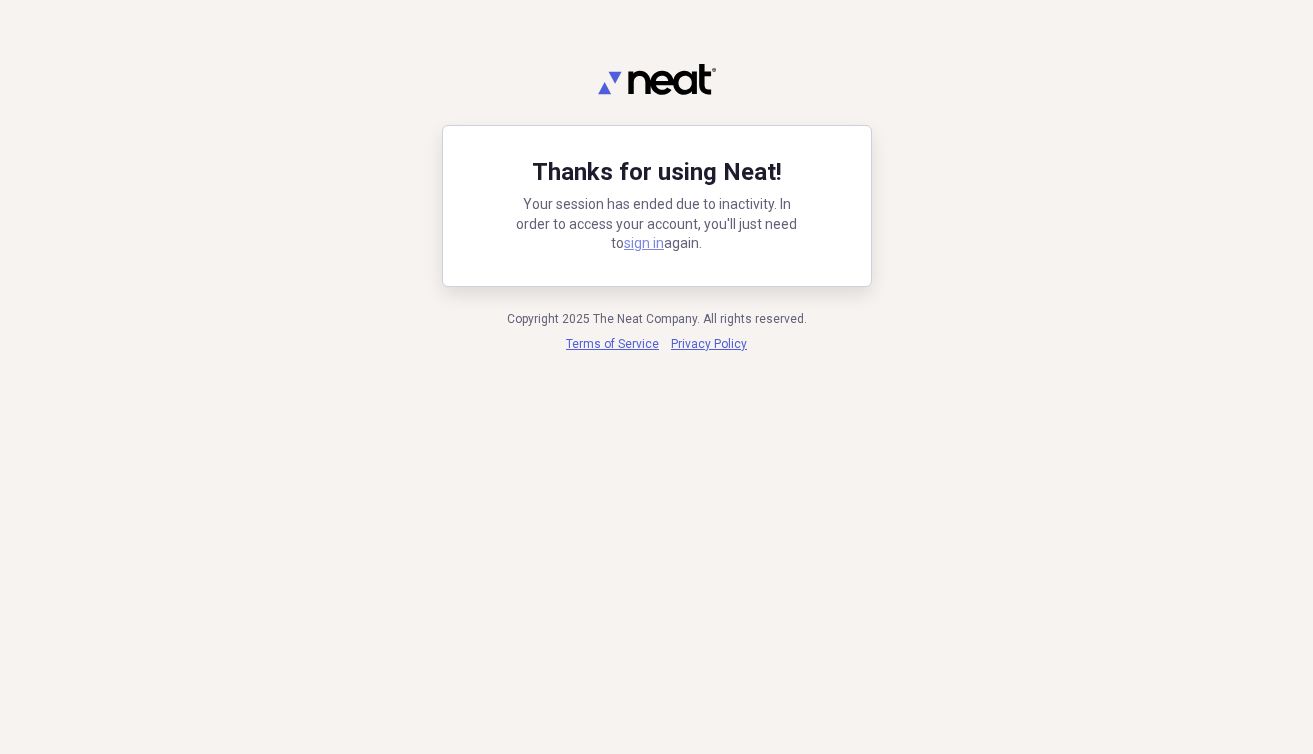 click on "sign in" at bounding box center [644, 243] 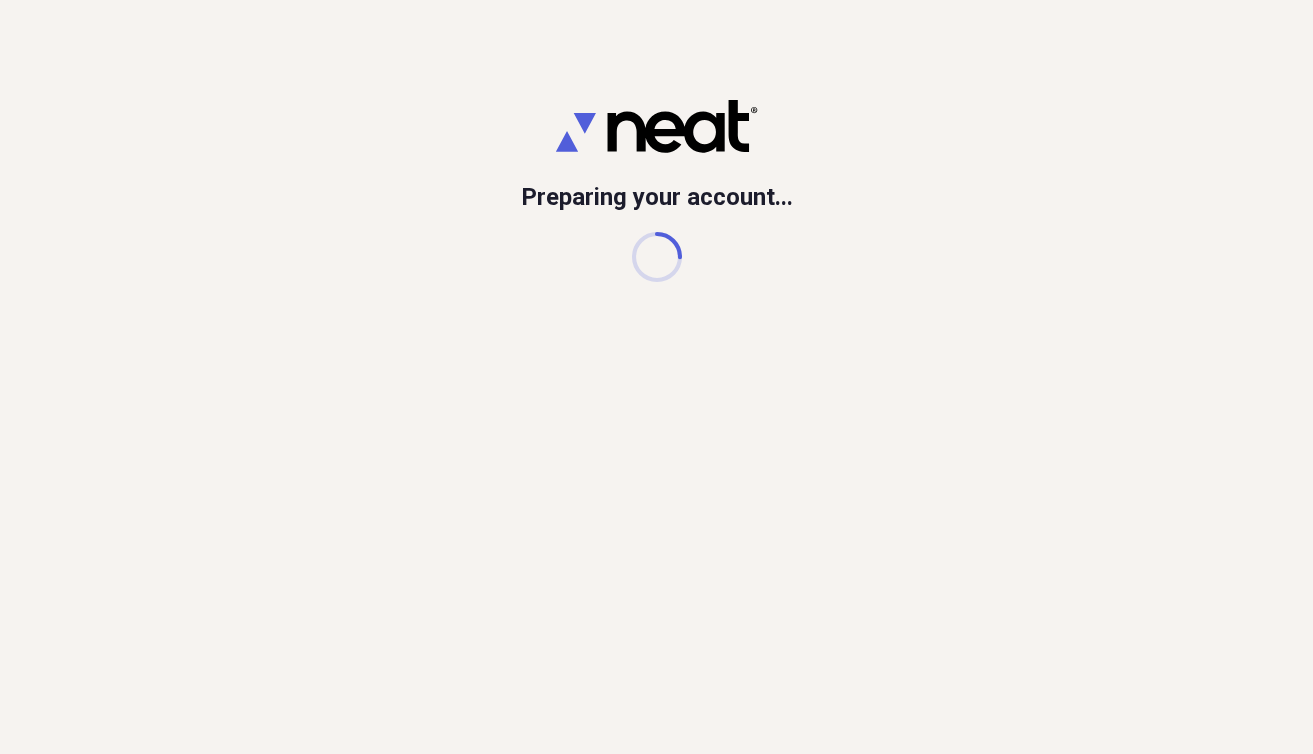 scroll, scrollTop: 0, scrollLeft: 0, axis: both 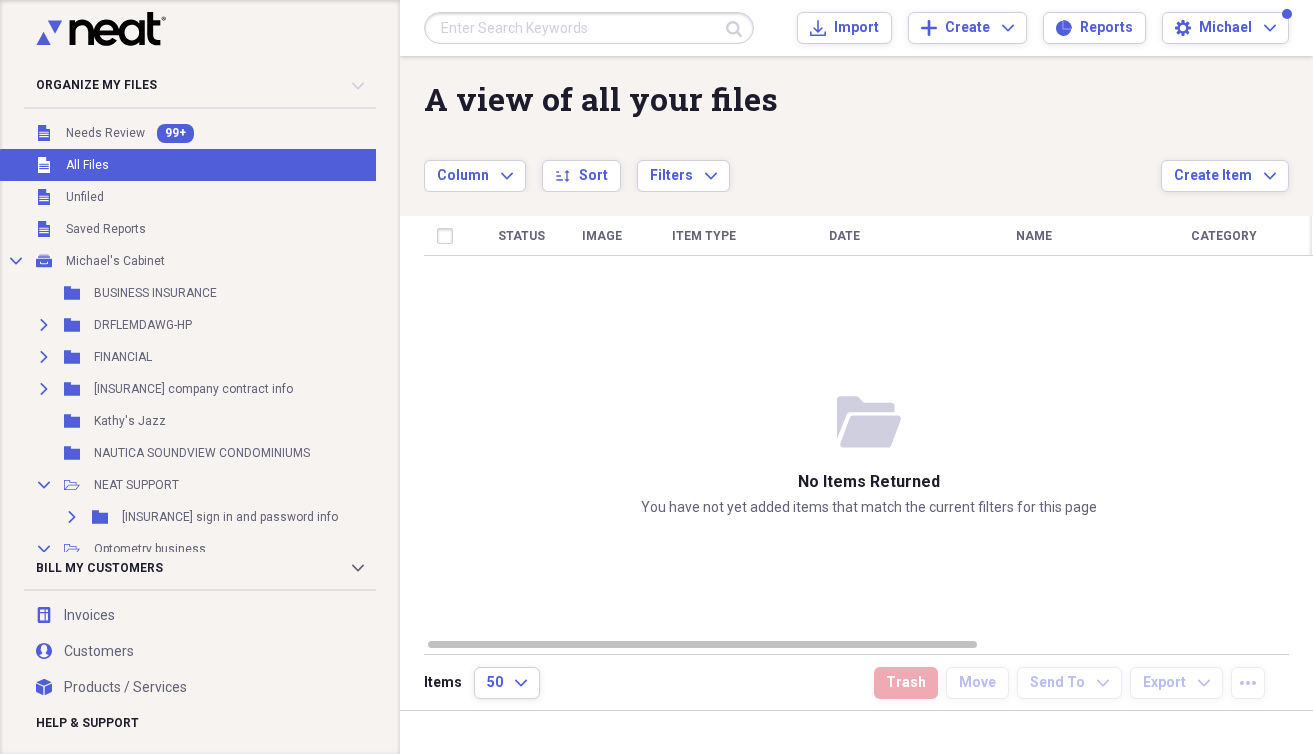 click at bounding box center (589, 28) 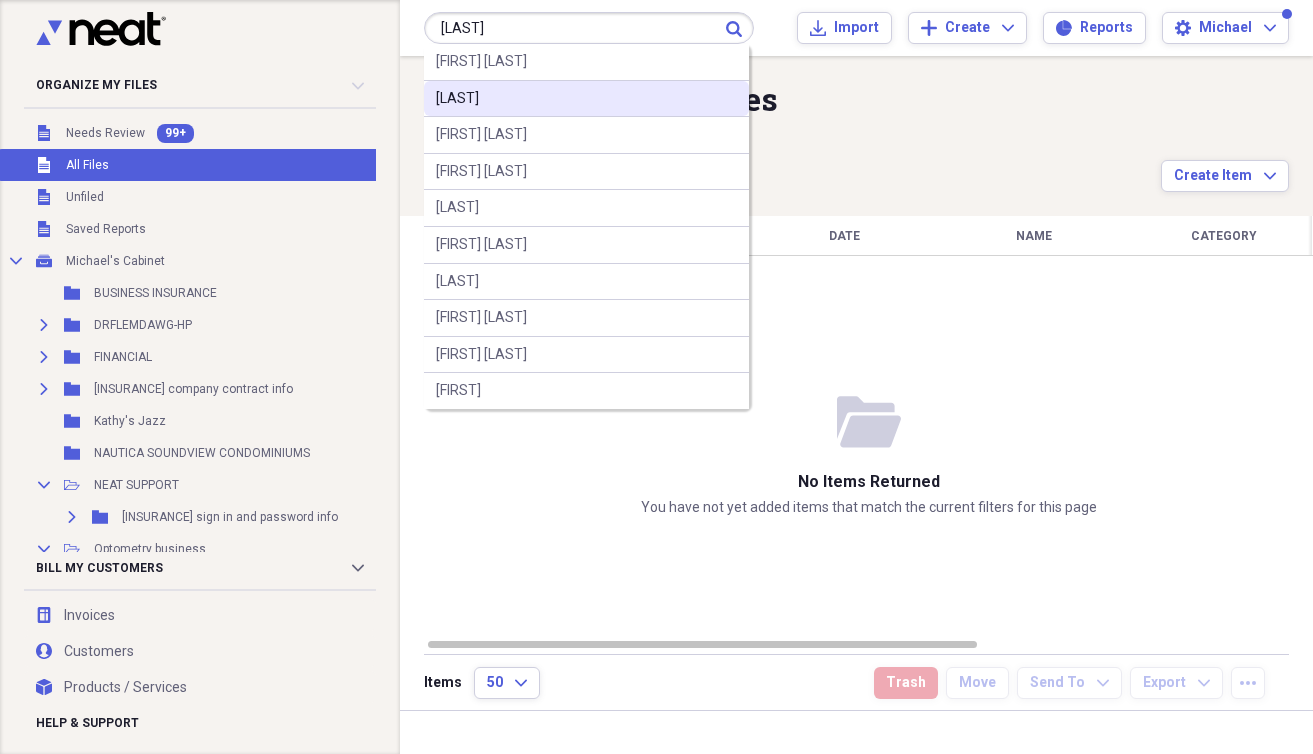 type on "[LAST]" 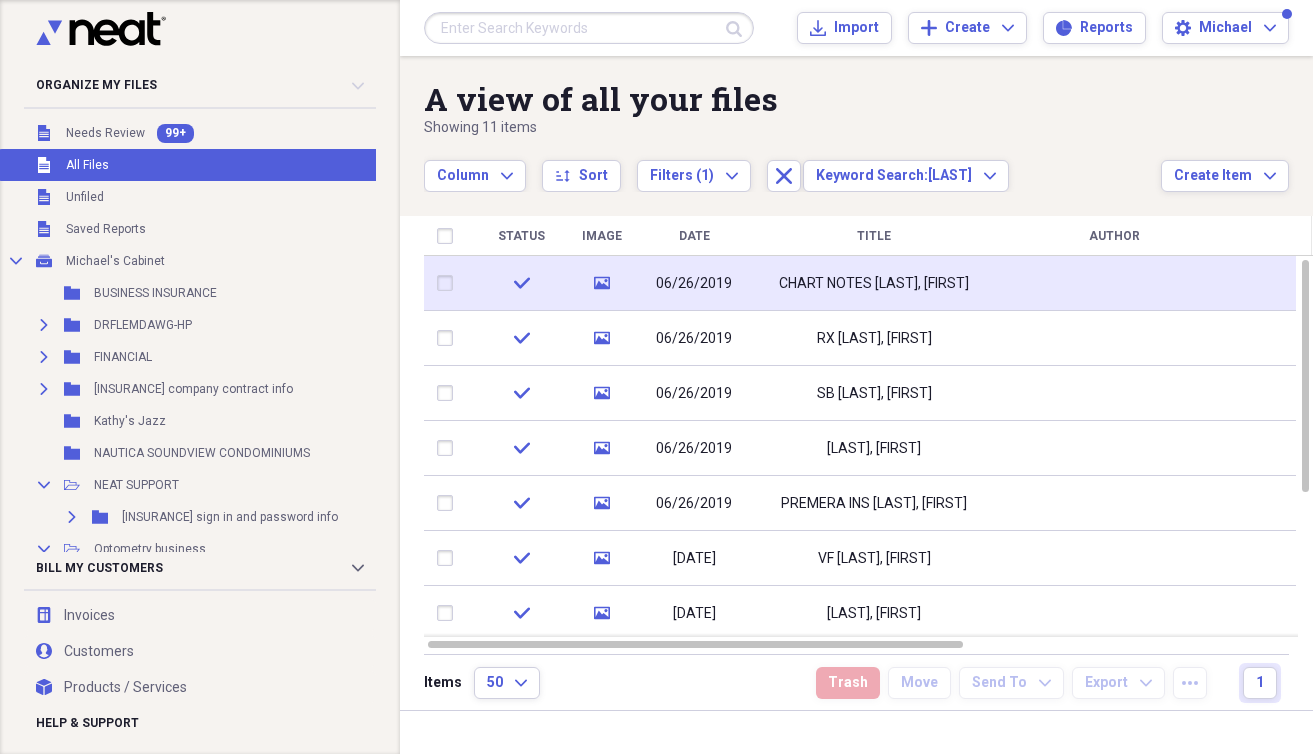 drag, startPoint x: 824, startPoint y: 274, endPoint x: 1055, endPoint y: 310, distance: 233.78836 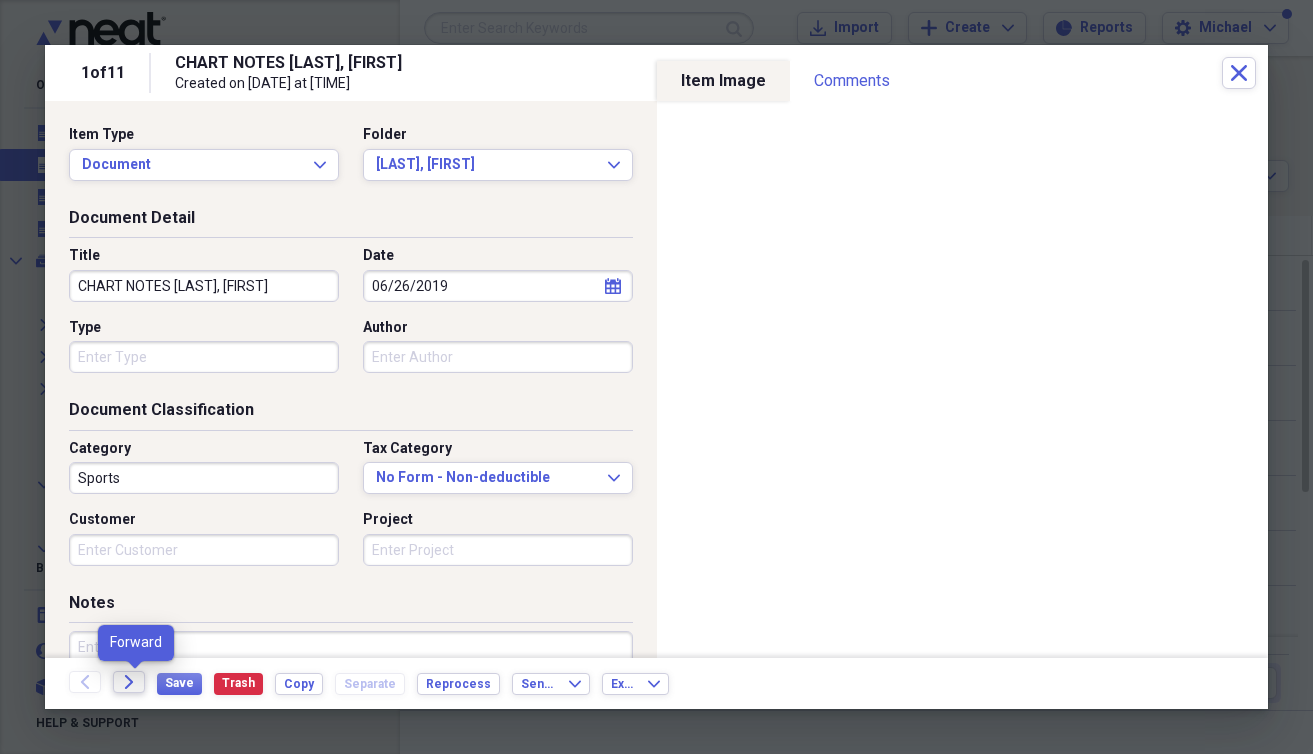 click on "Forward" 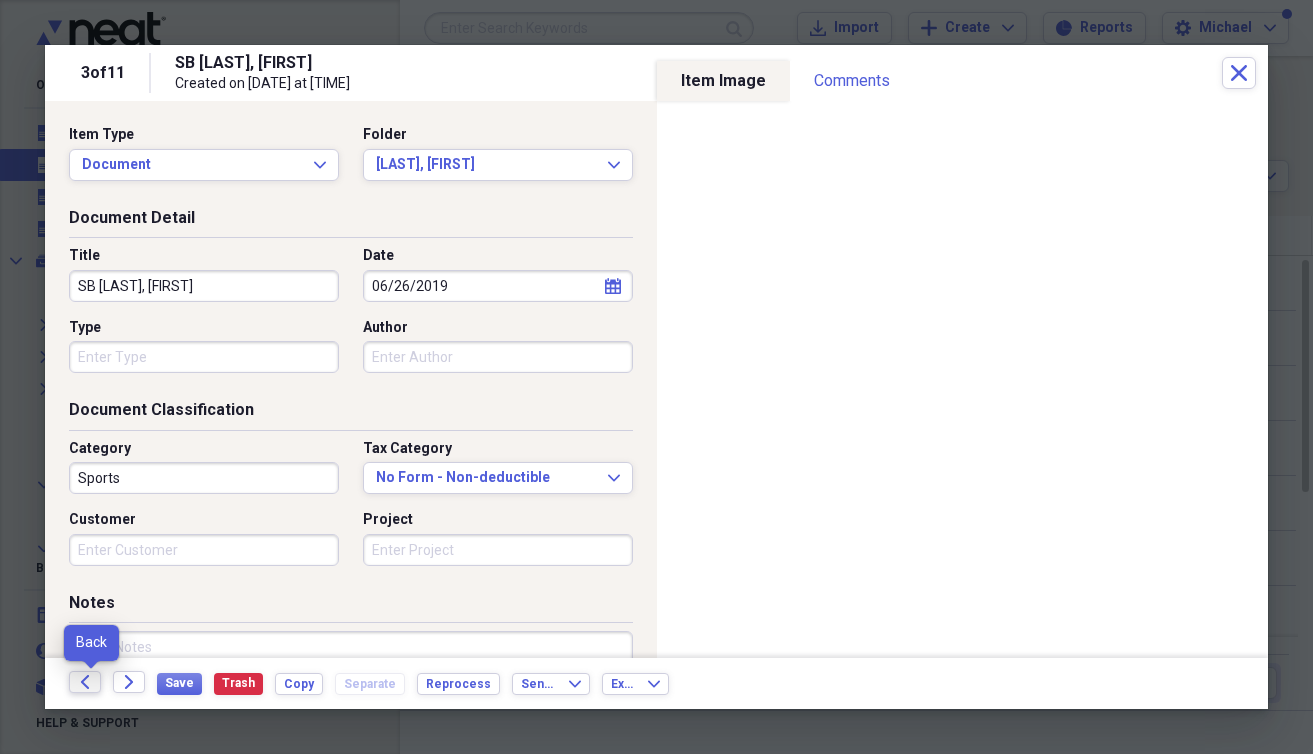 click on "Back" at bounding box center [85, 682] 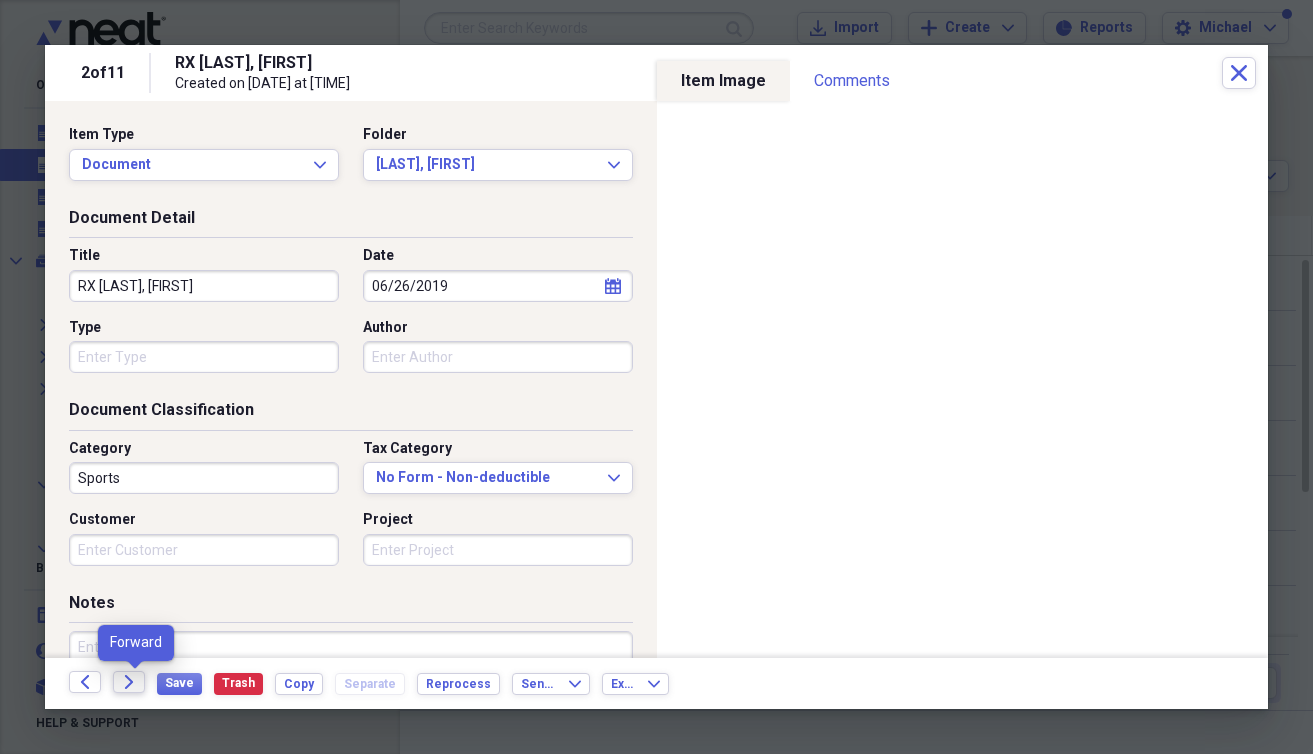 click on "Forward" 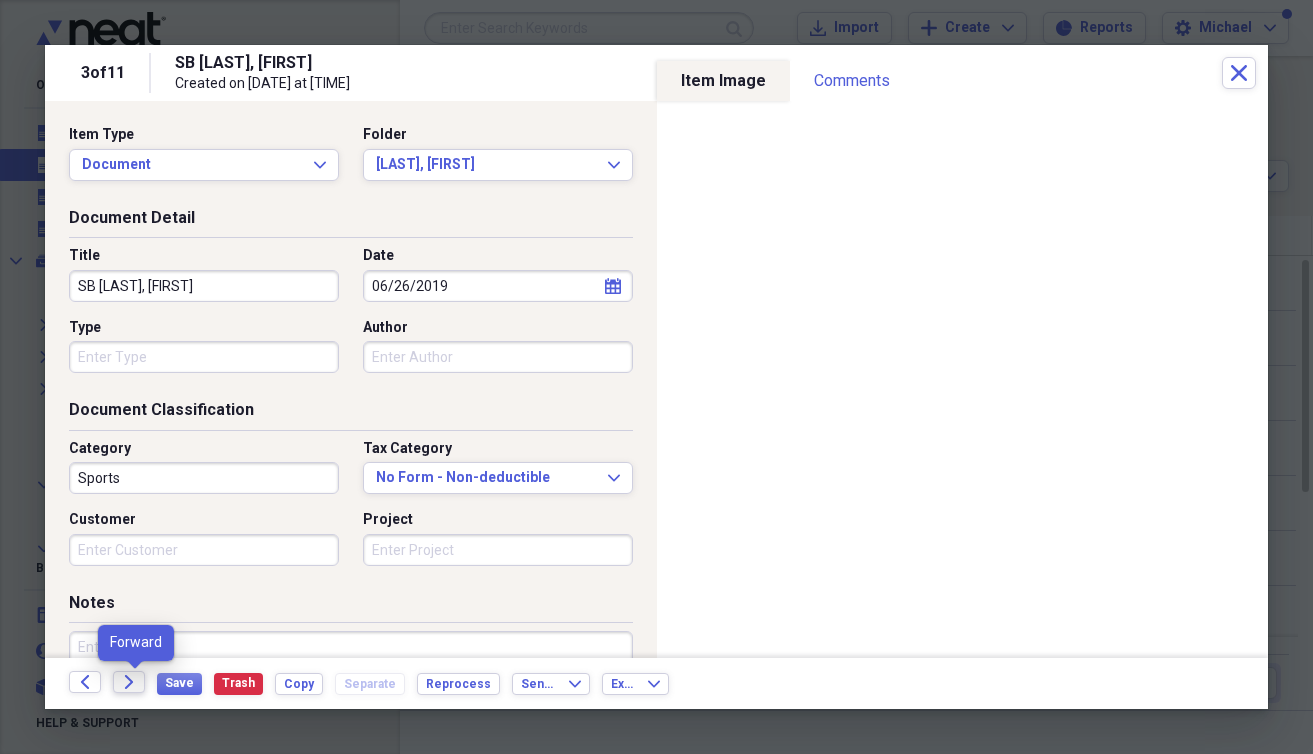 click on "Forward" 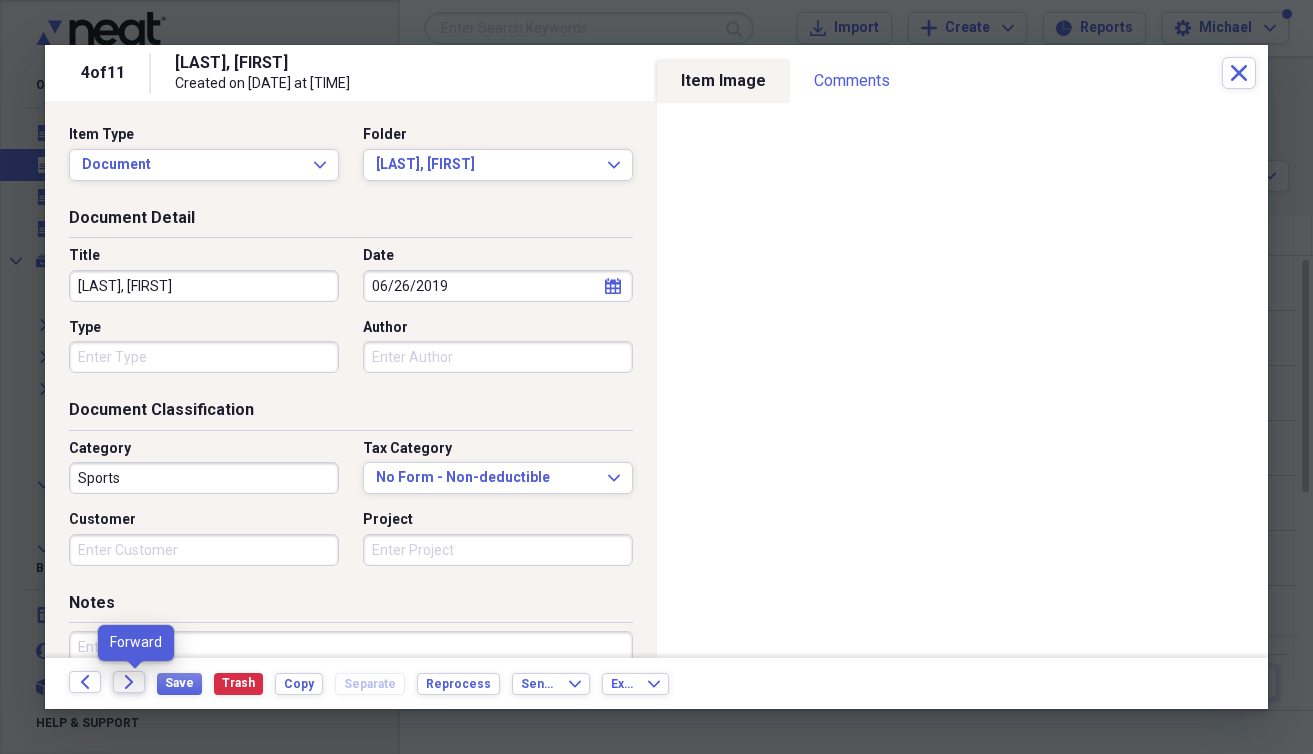 click on "Forward" at bounding box center [129, 682] 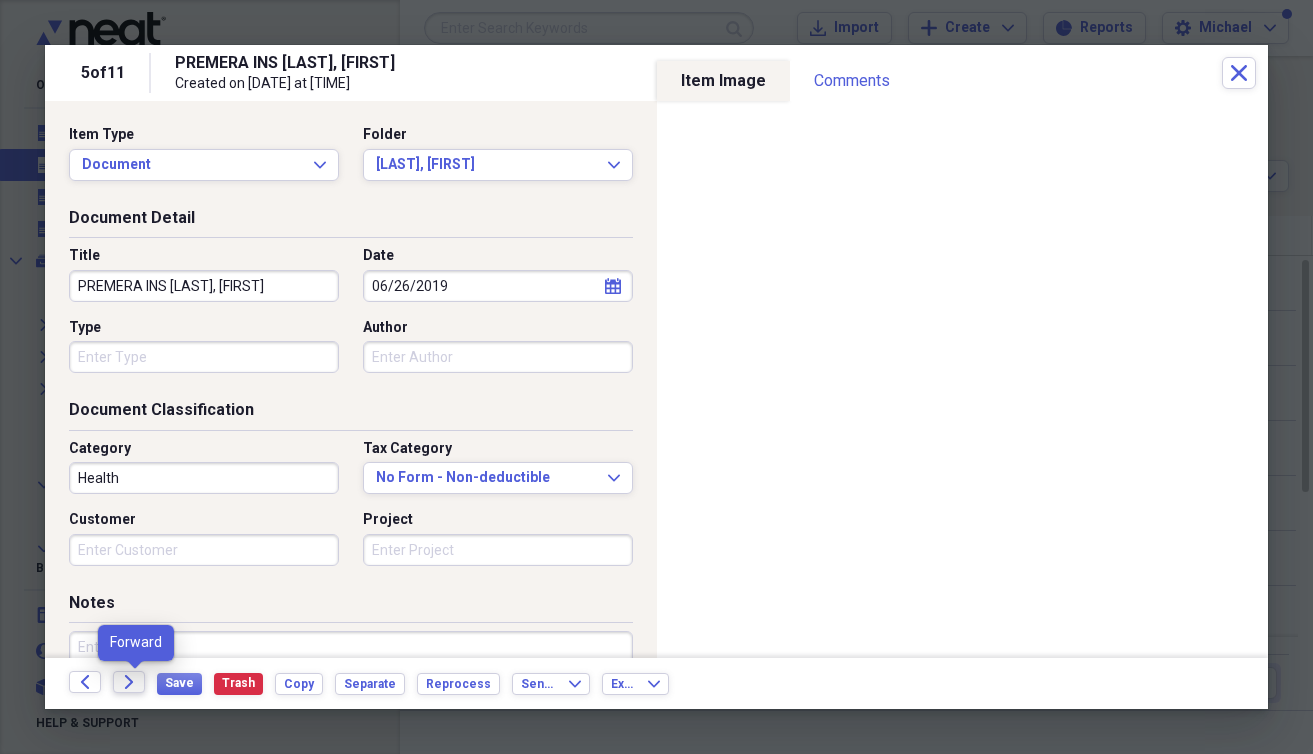 click 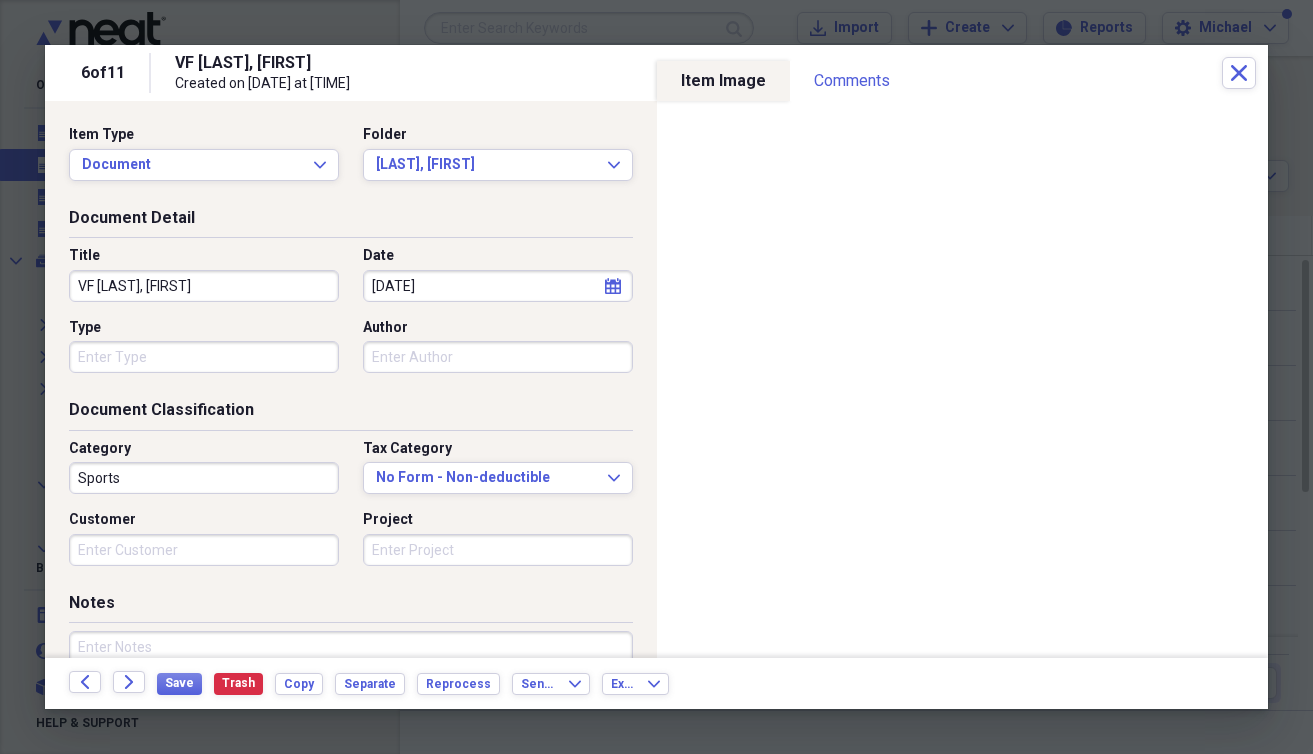 drag, startPoint x: 139, startPoint y: 683, endPoint x: 109, endPoint y: 680, distance: 30.149628 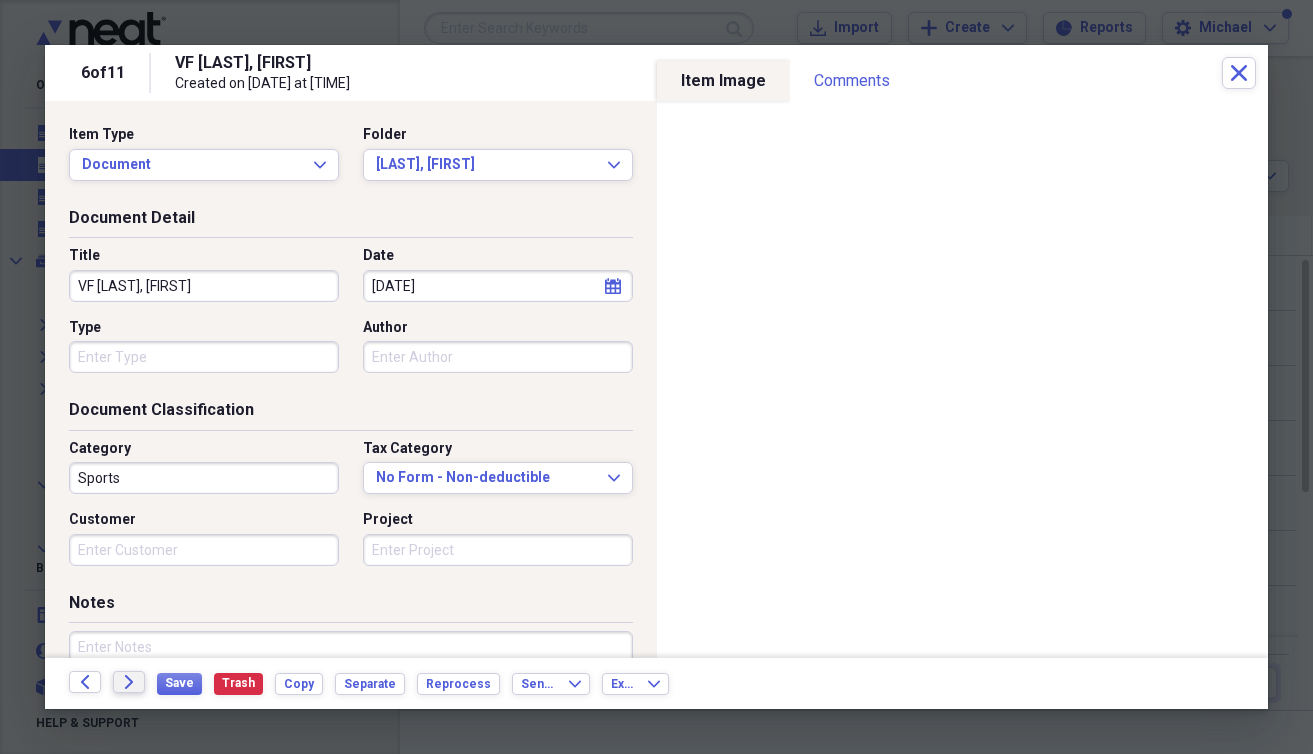 drag, startPoint x: 109, startPoint y: 680, endPoint x: 129, endPoint y: 681, distance: 20.024984 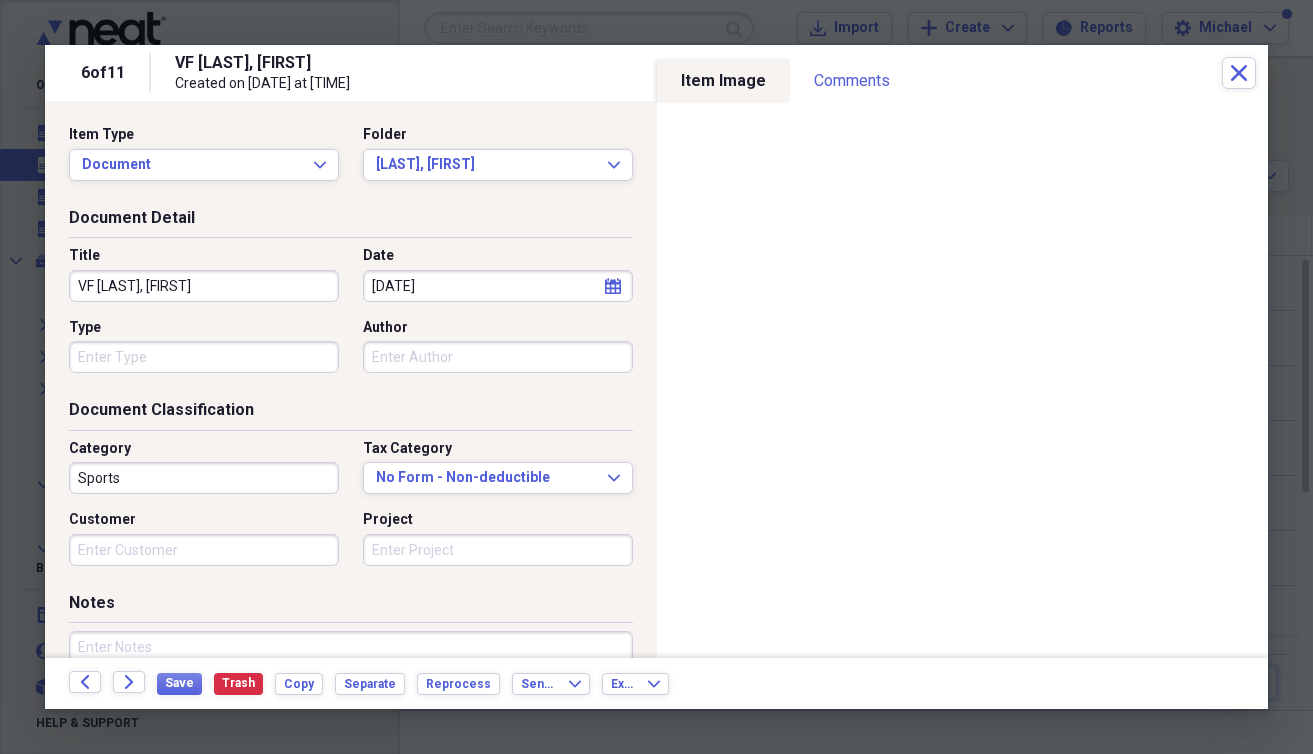 drag, startPoint x: 129, startPoint y: 681, endPoint x: 137, endPoint y: 701, distance: 21.540659 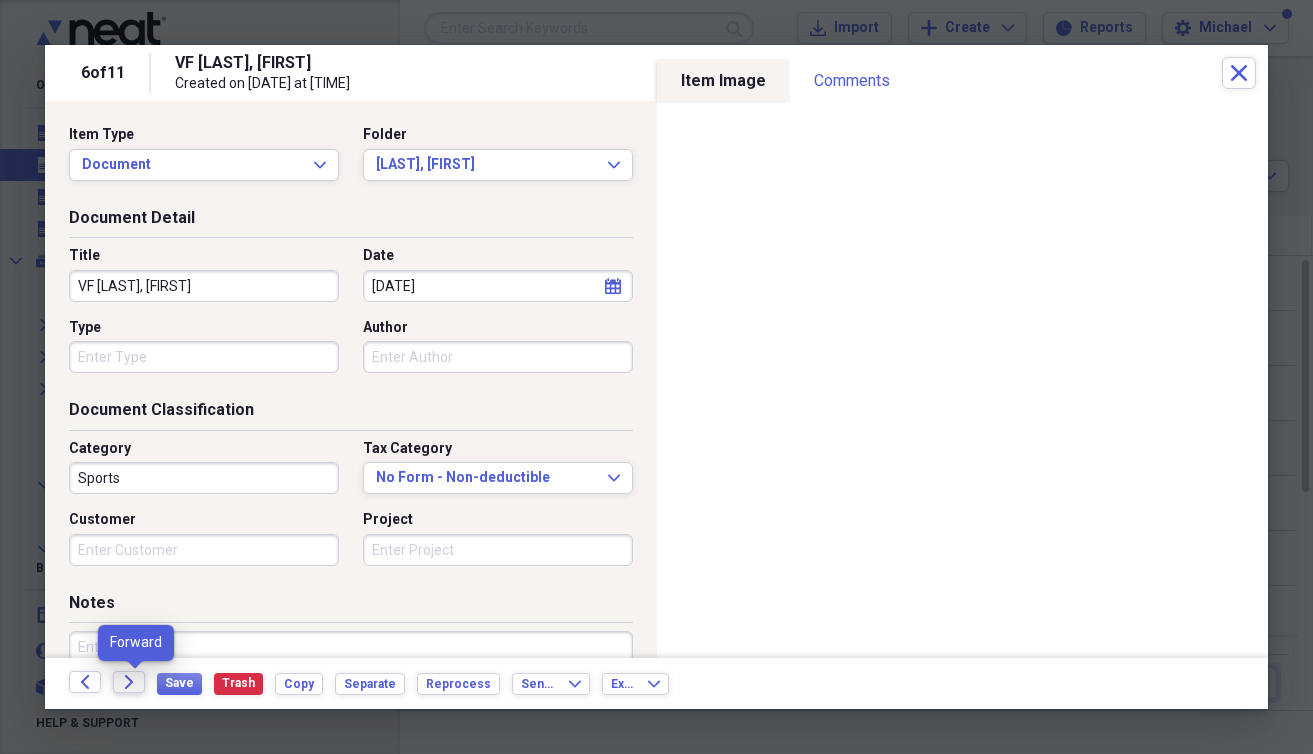 click on "Forward" 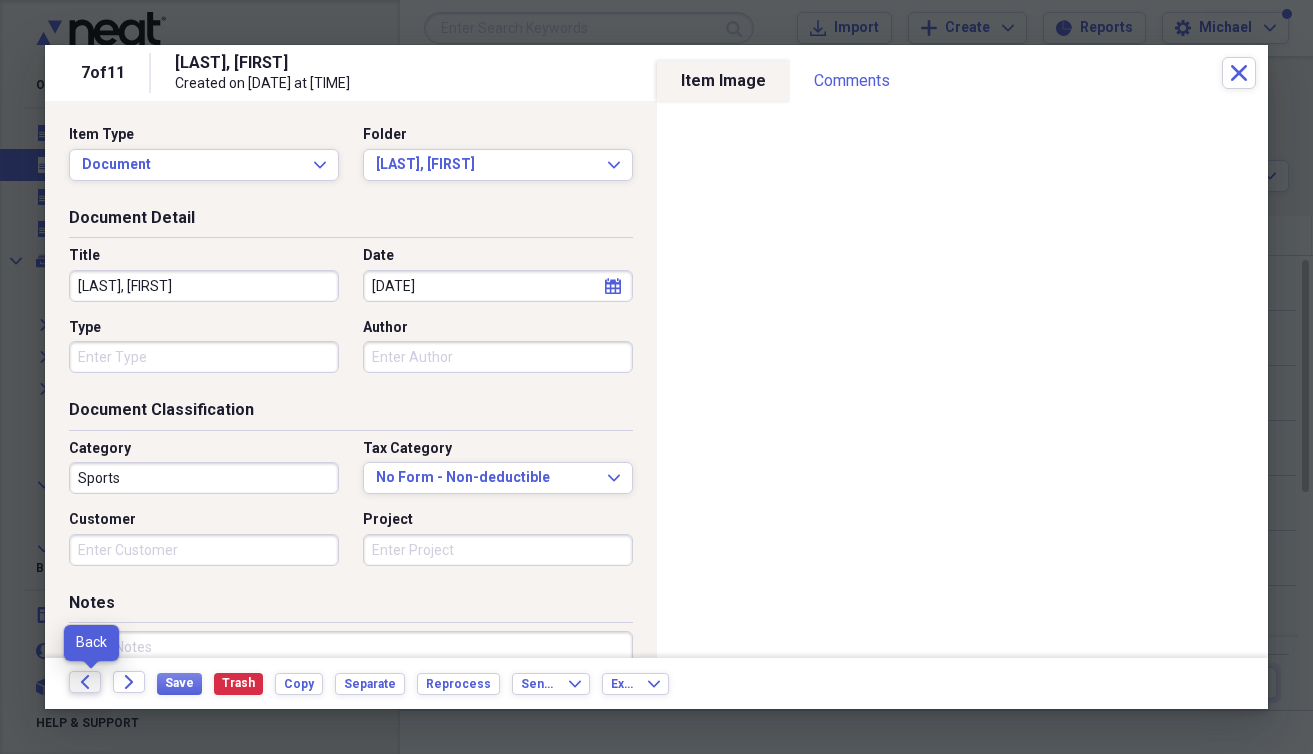 click 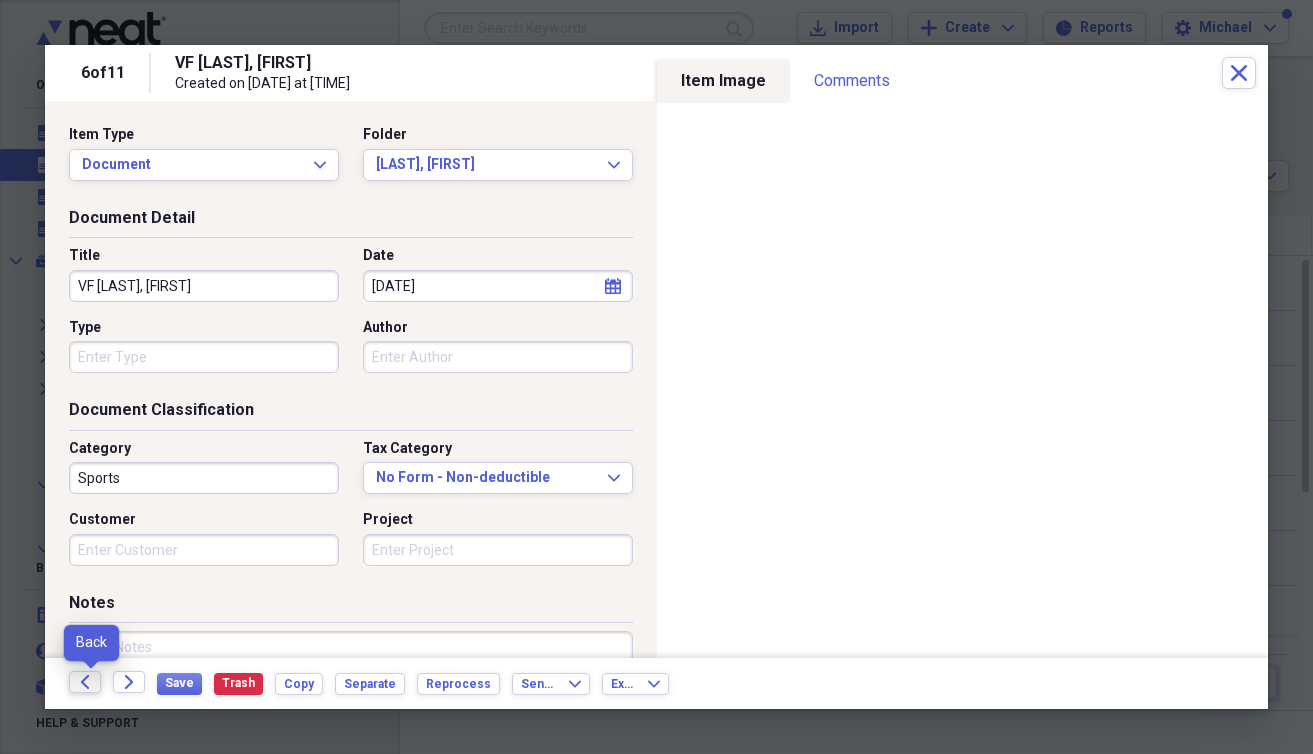 click 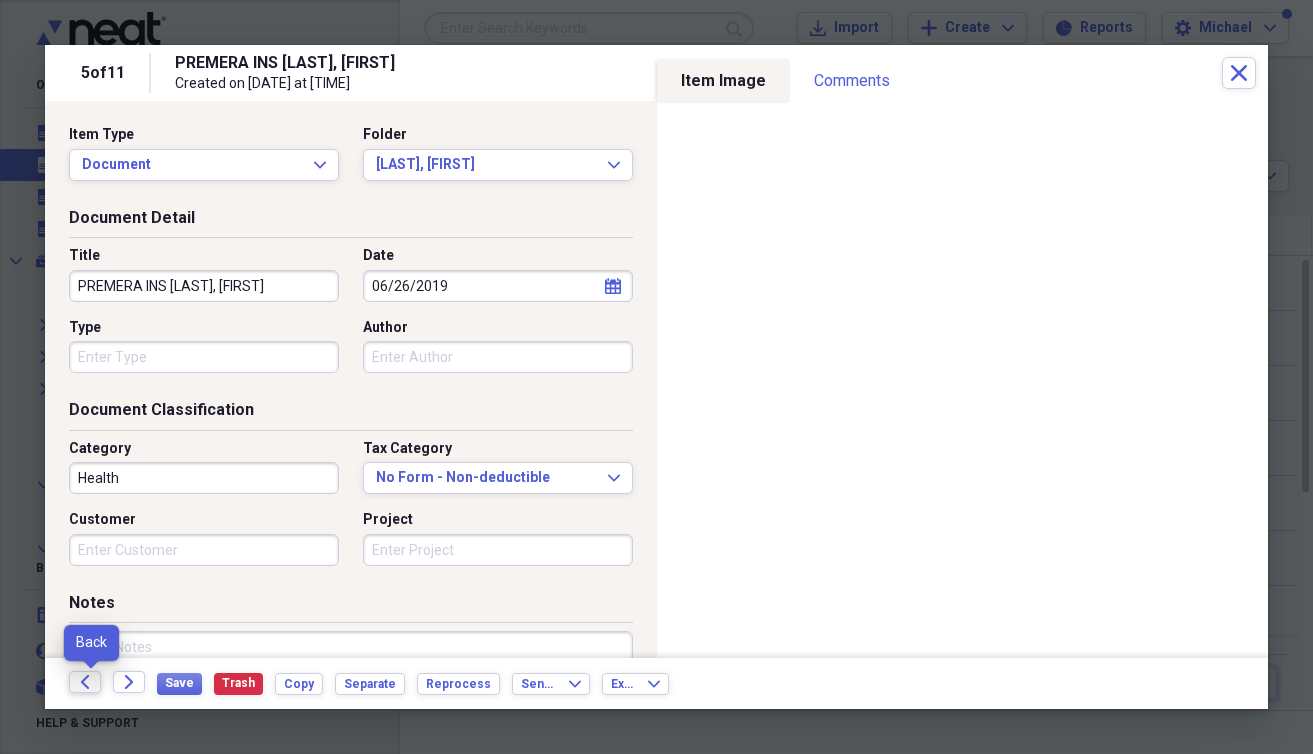 click 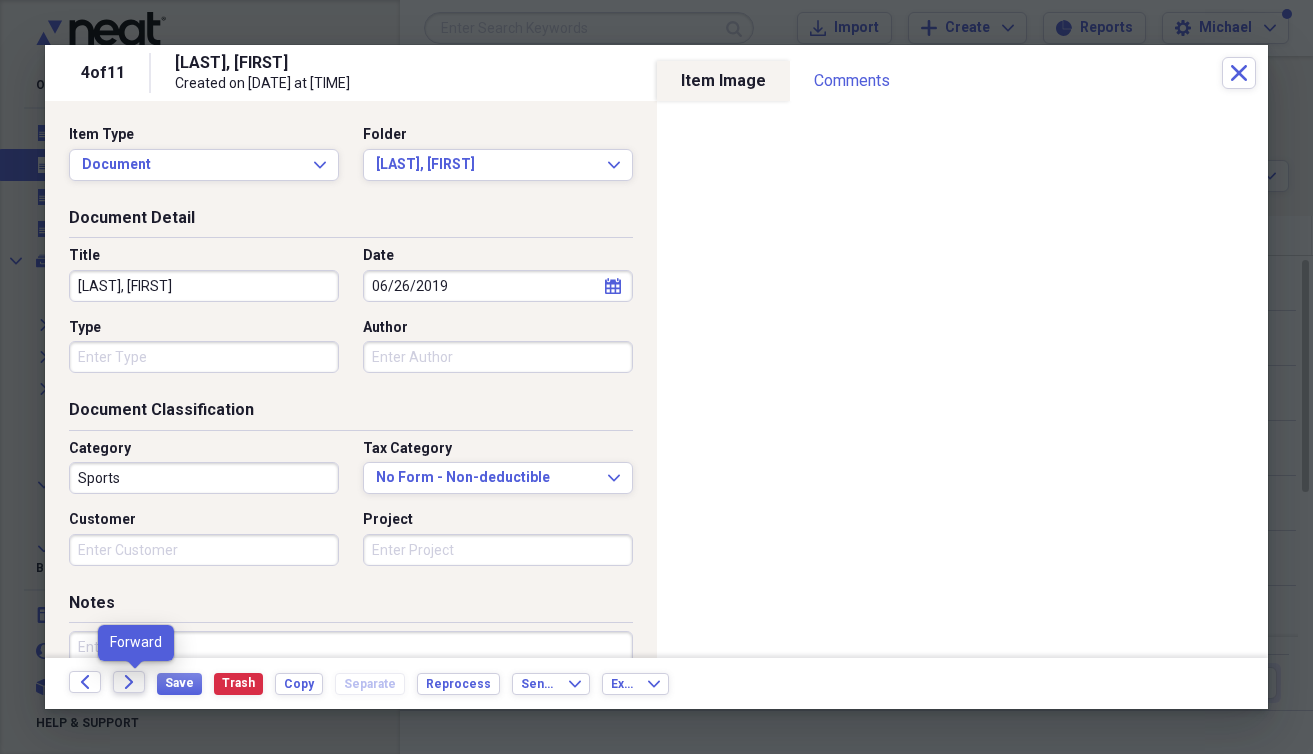 click on "Forward" 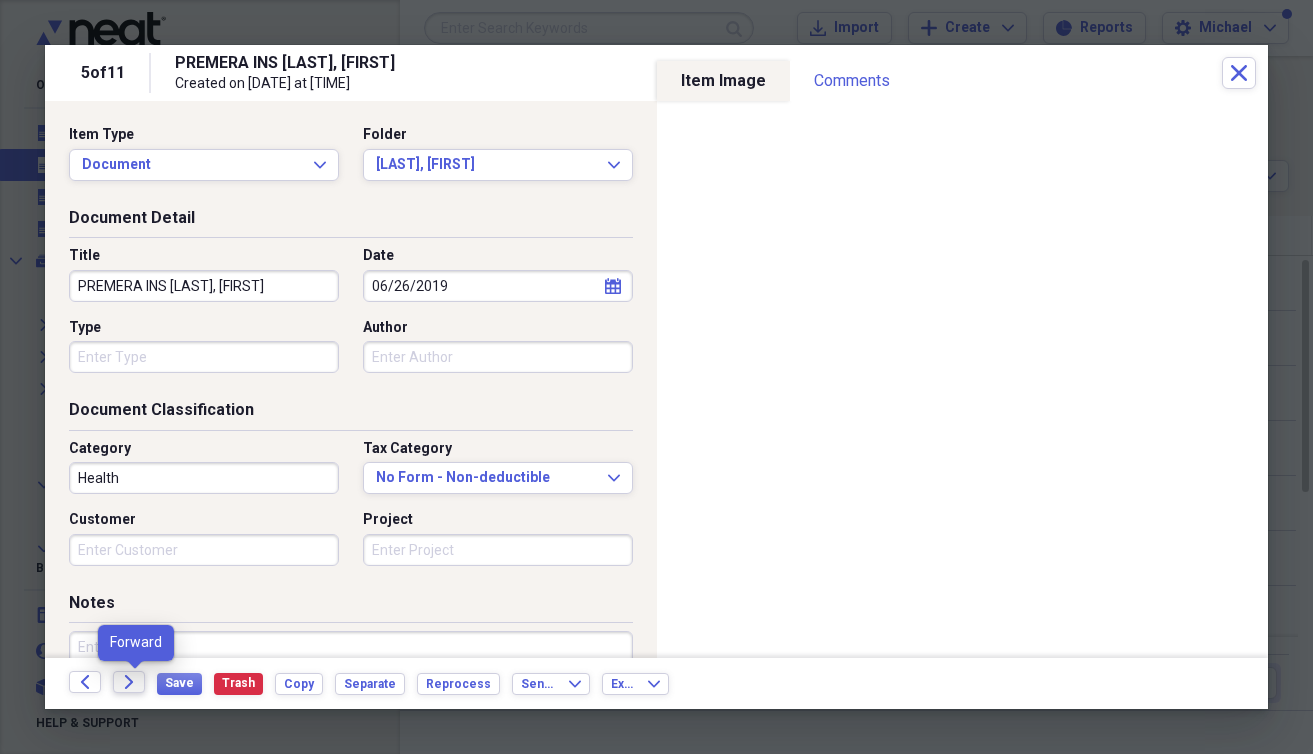 click on "Forward" 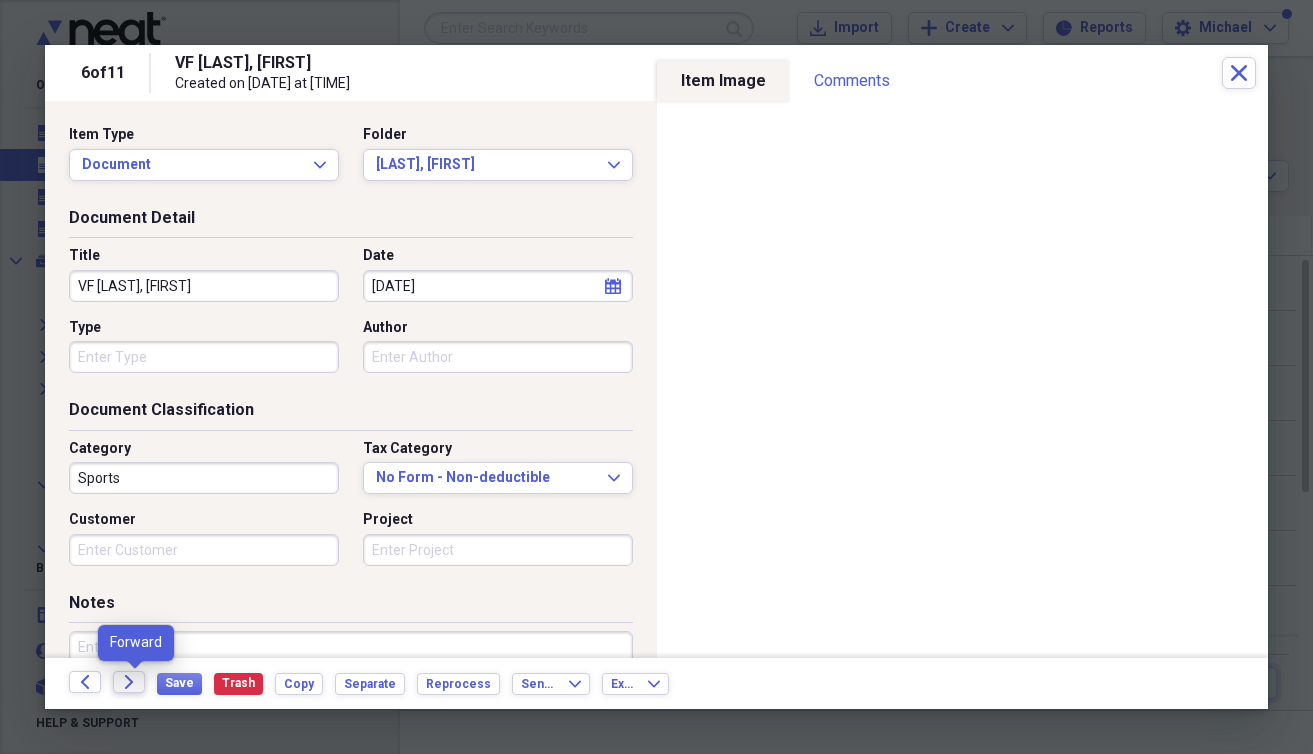 click on "Forward" 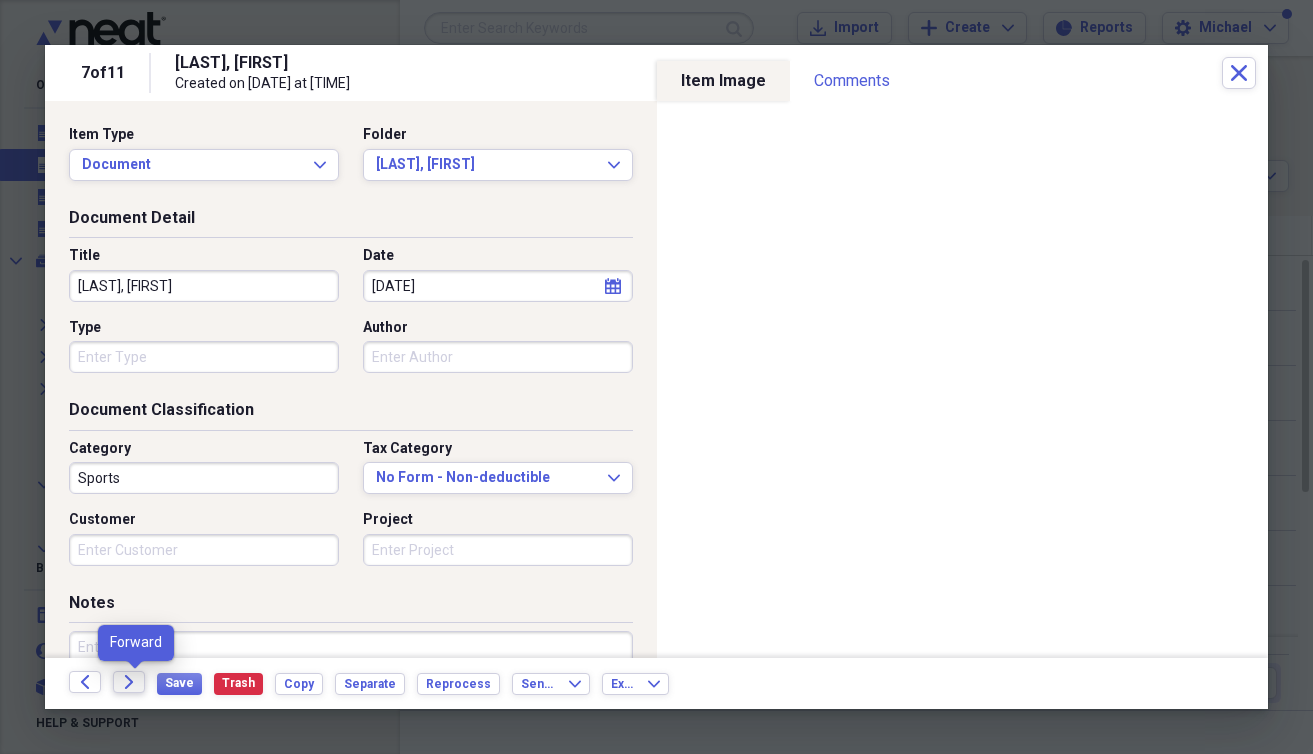 click on "Forward" 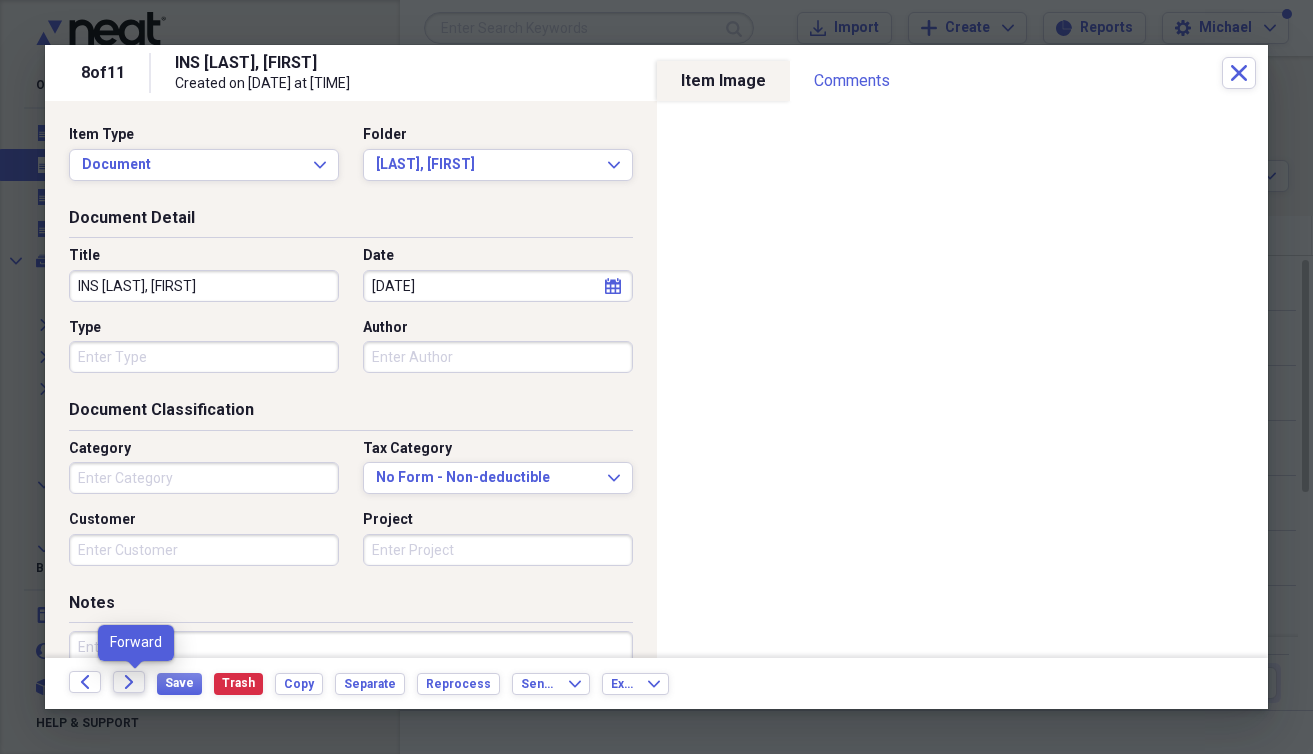 click on "Forward" 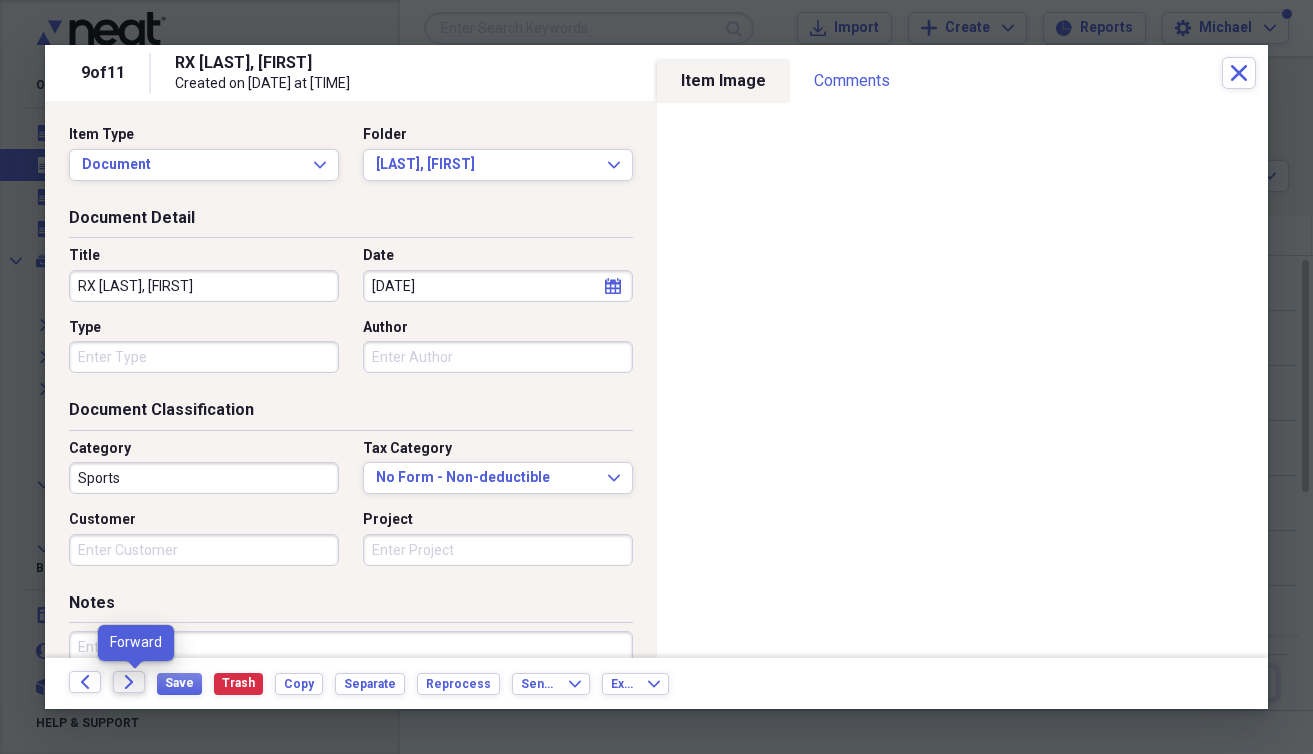 click on "Forward" 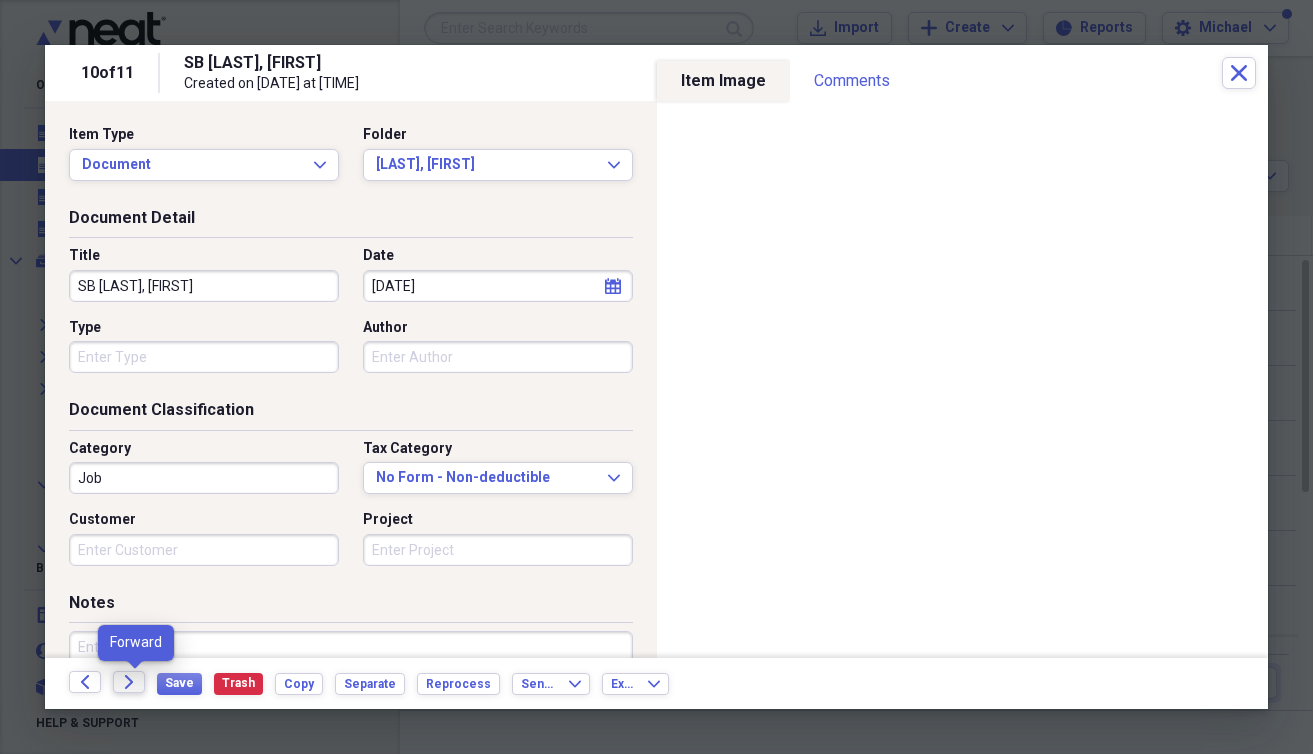 click 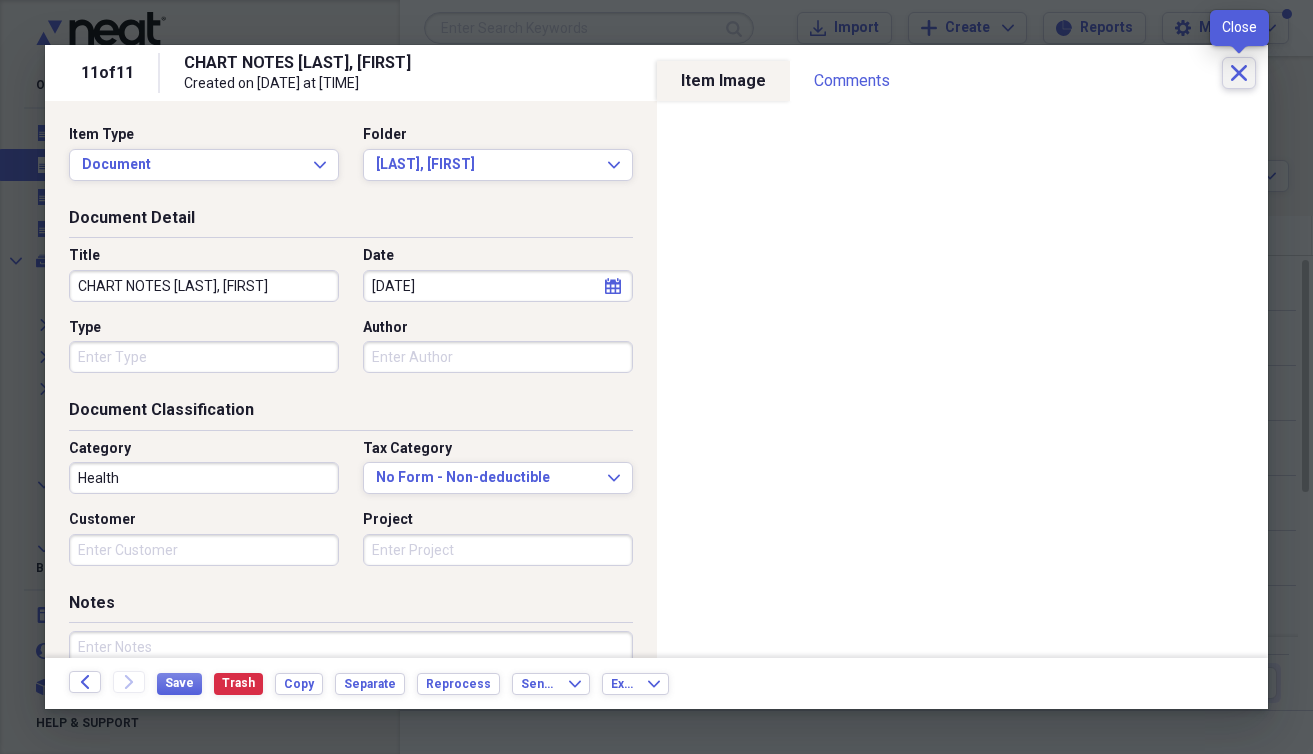 click on "Close" at bounding box center (1239, 73) 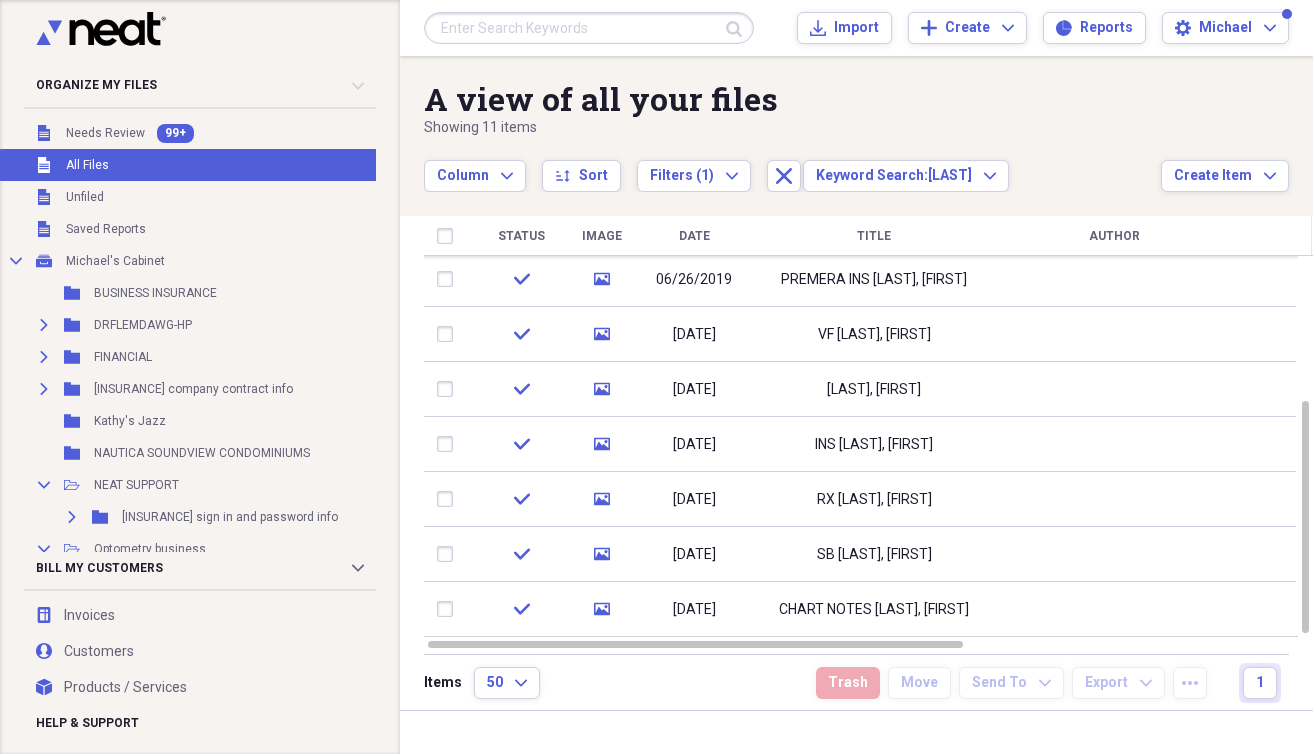 click at bounding box center [589, 28] 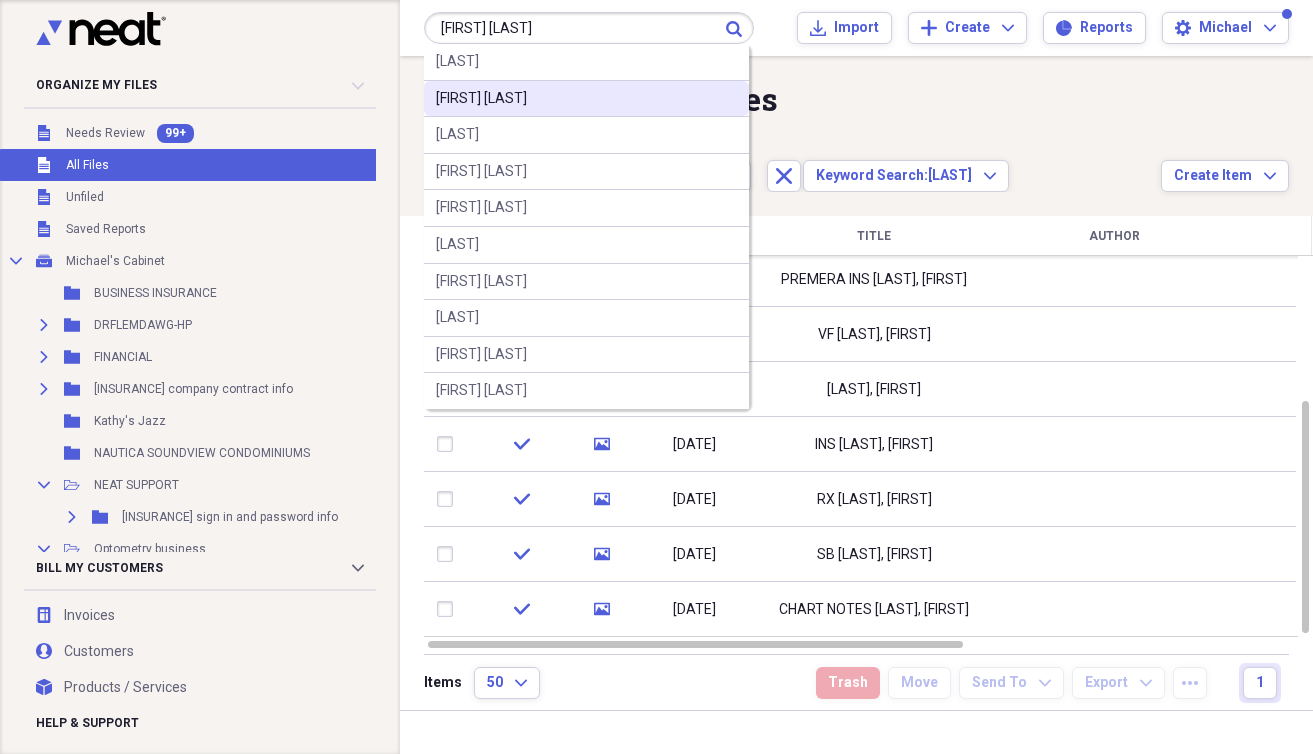 type on "[FIRST] [LAST]" 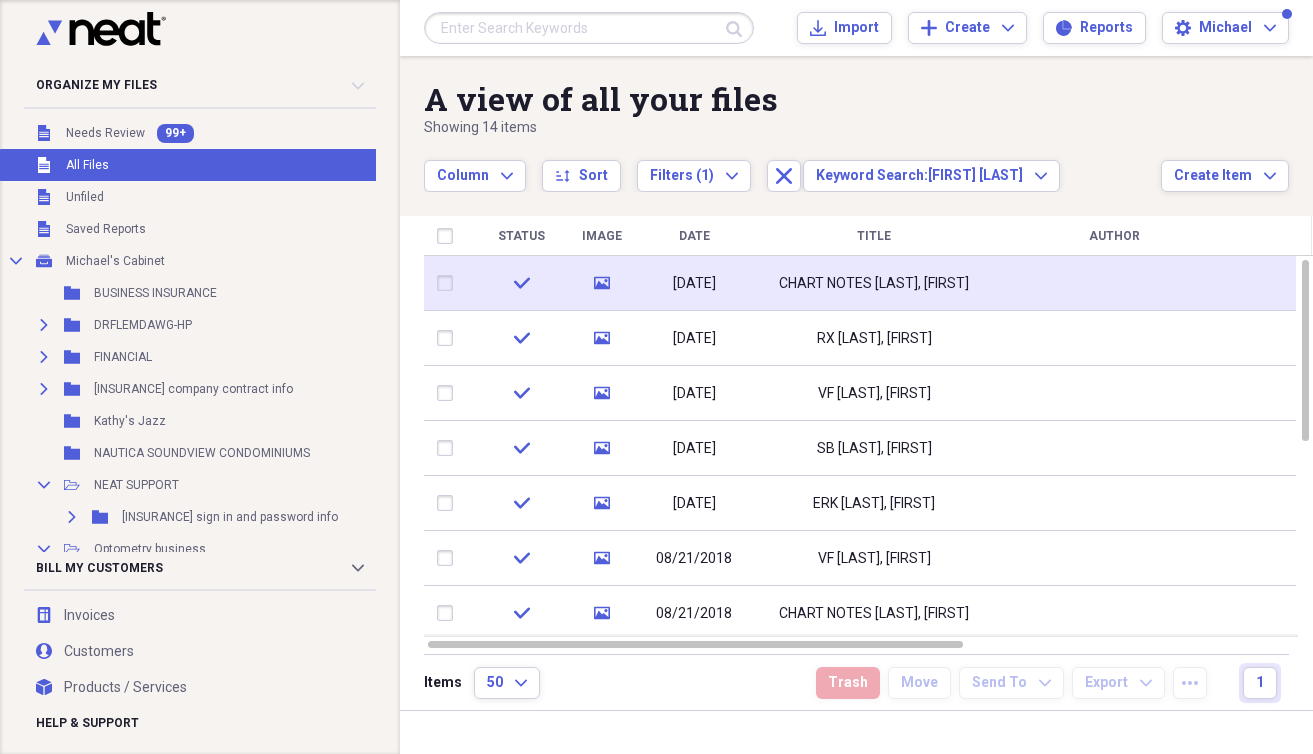 click on "CHART NOTES [LAST], [FIRST]" at bounding box center (874, 284) 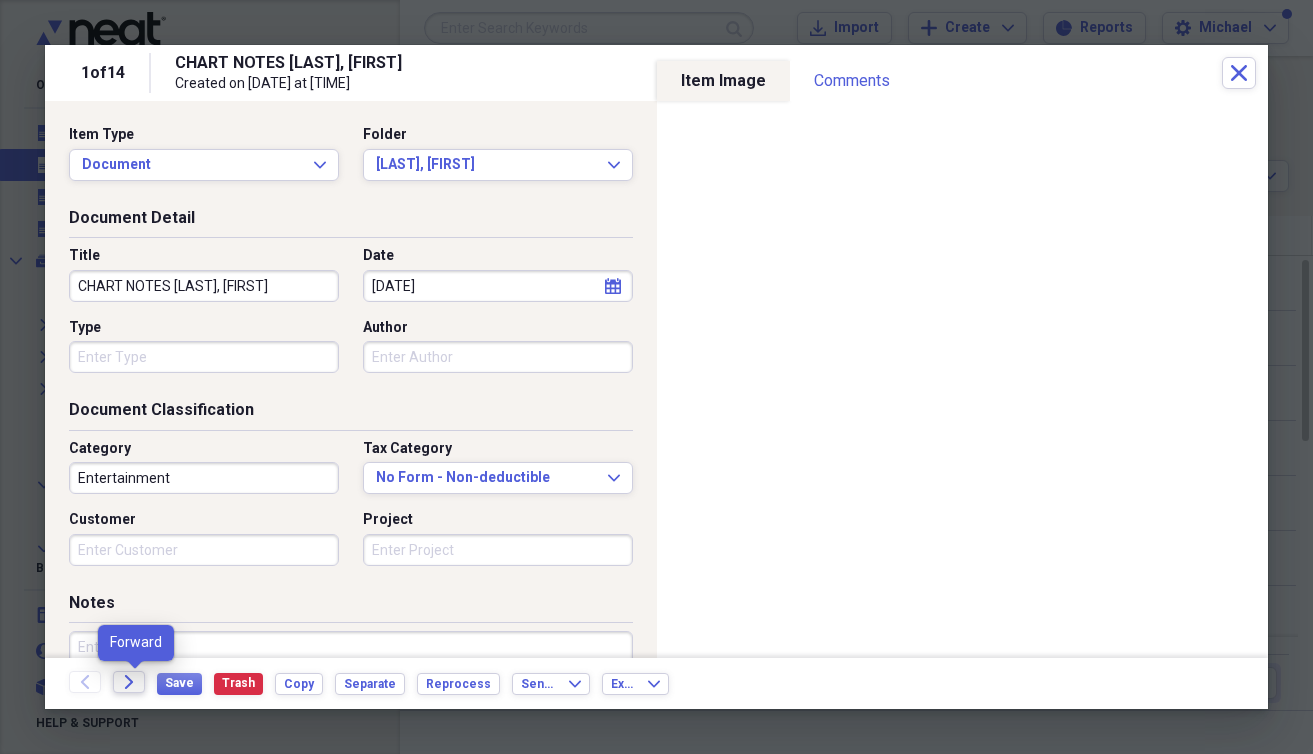 click 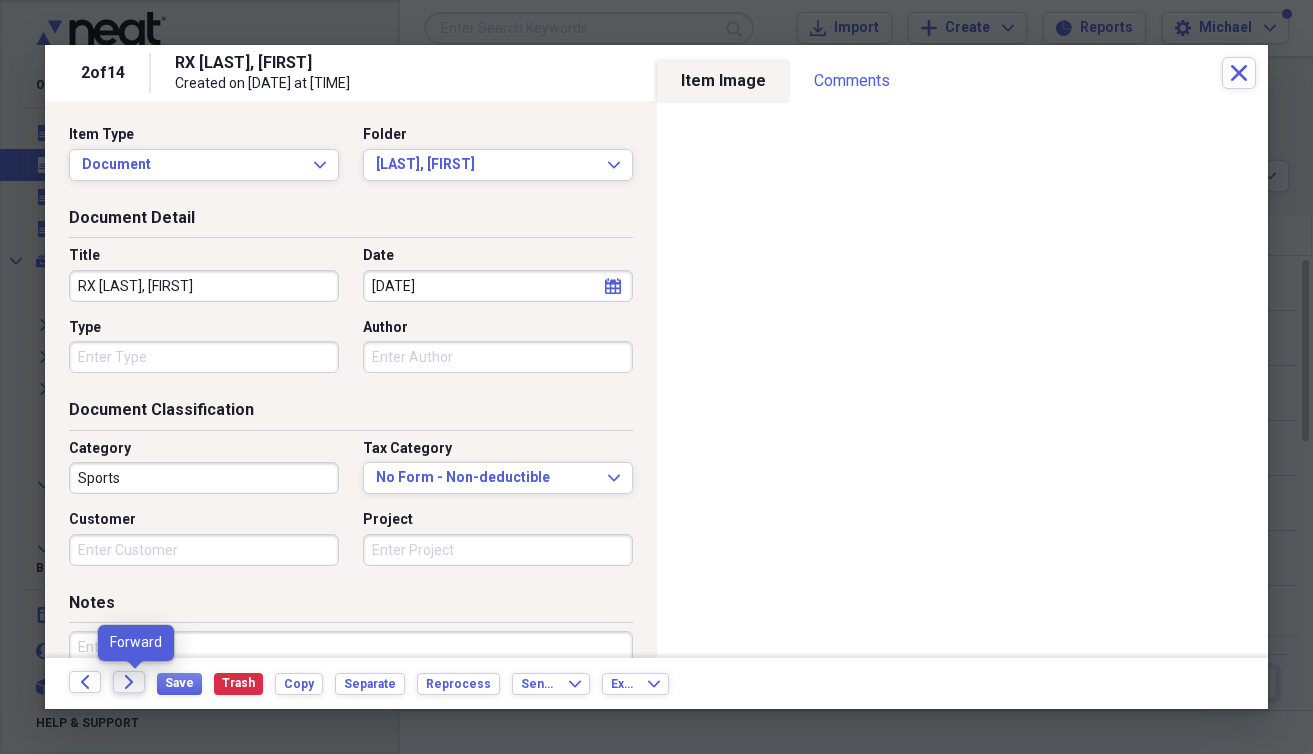 click on "Forward" 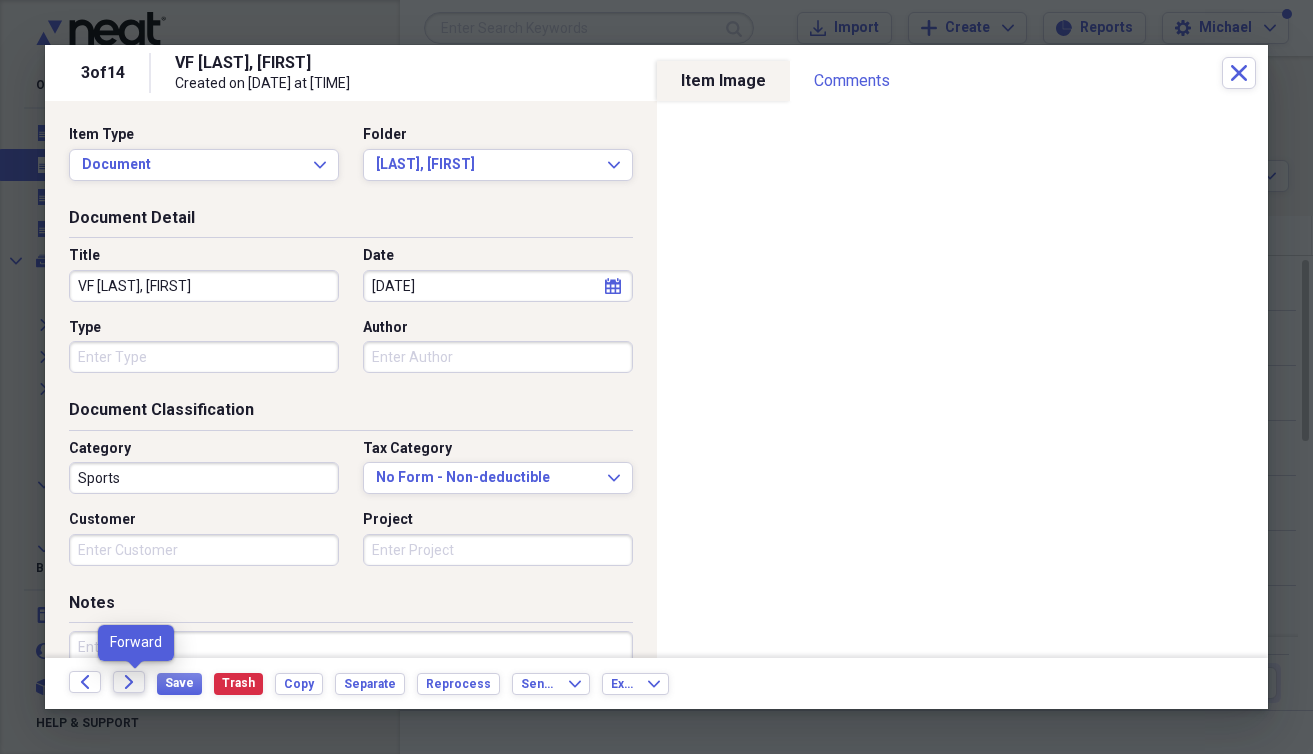 click 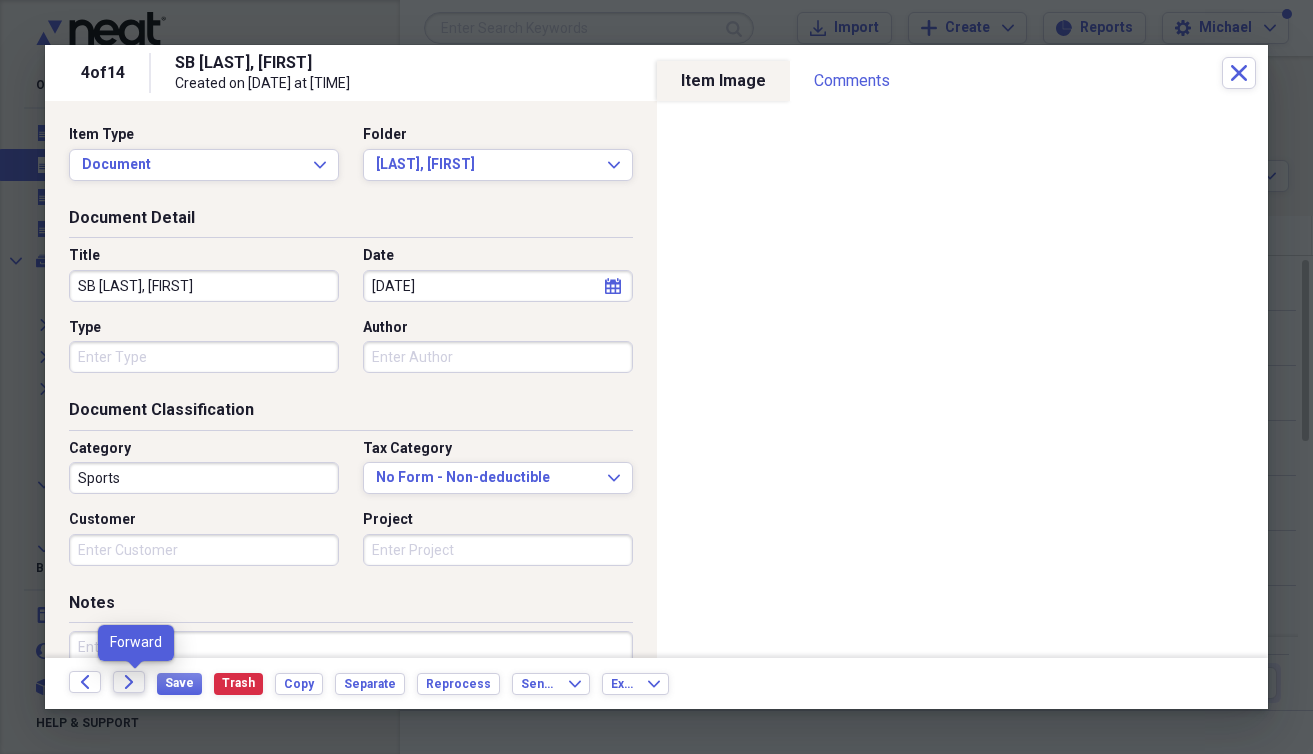 click on "Forward" 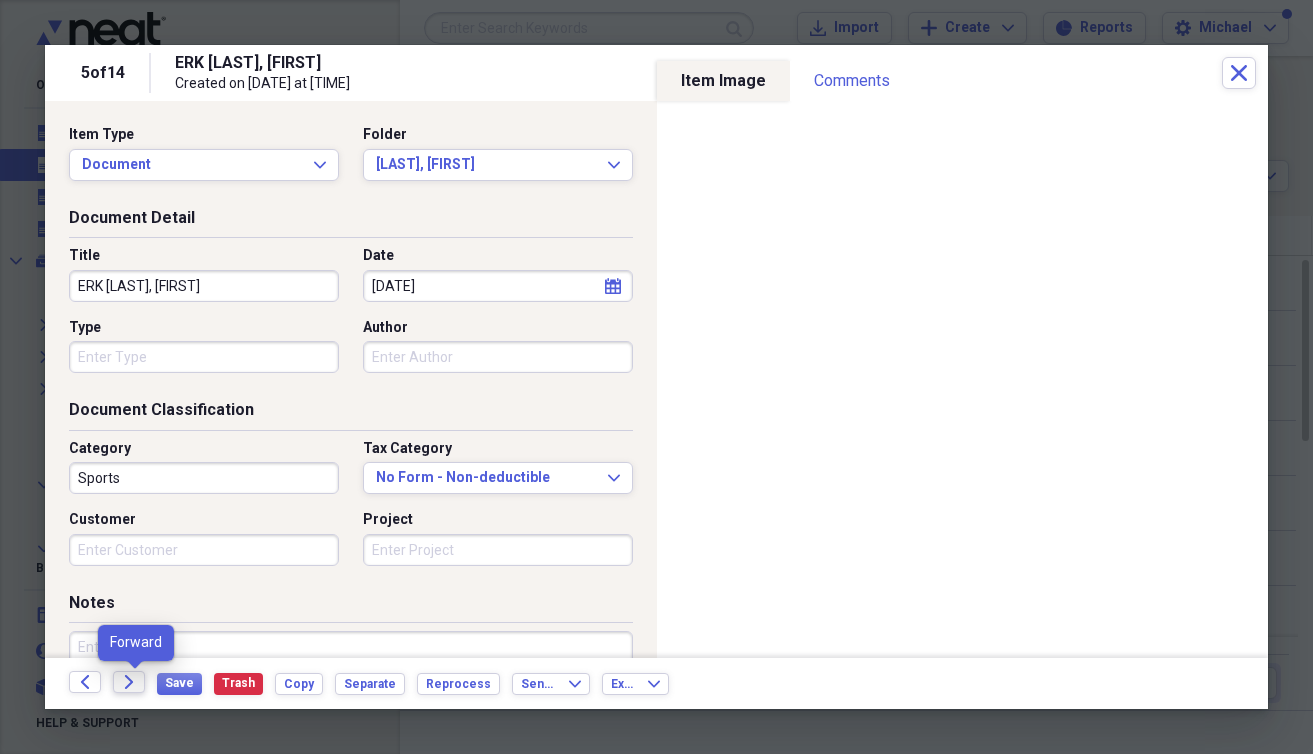 click on "Forward" 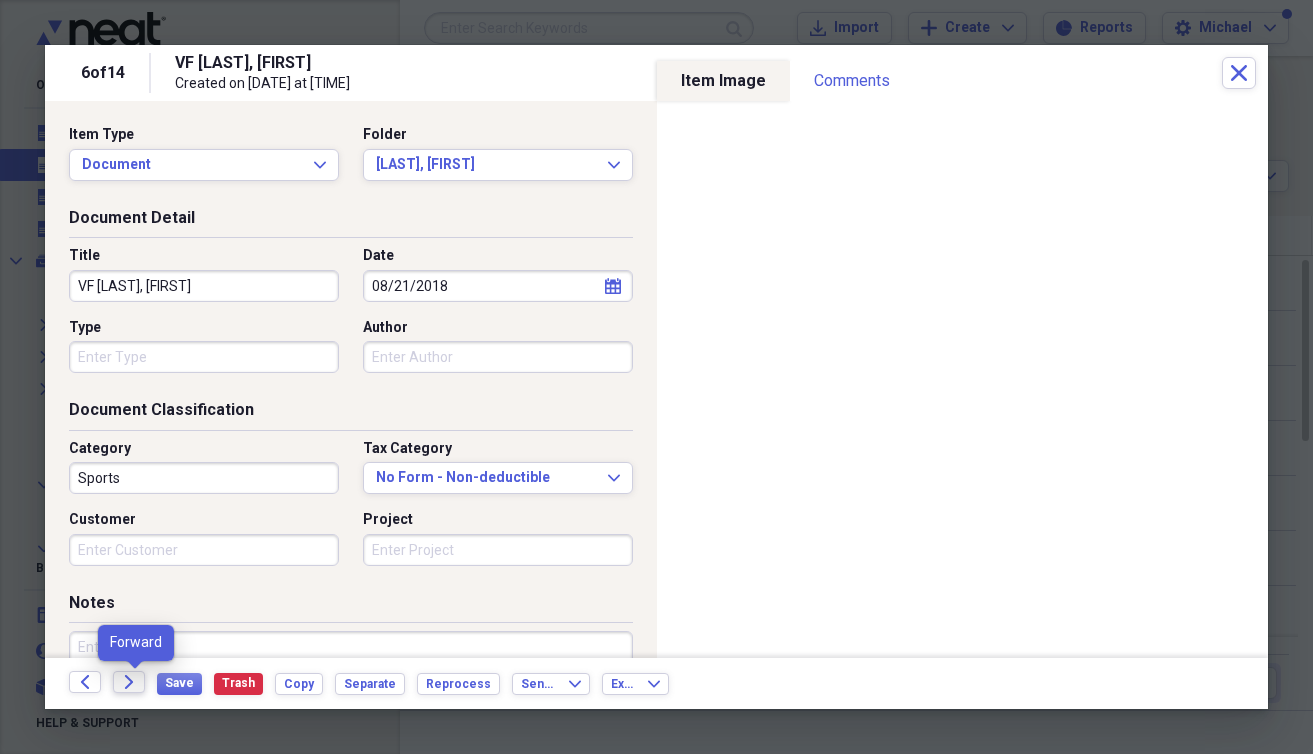 click on "Forward" 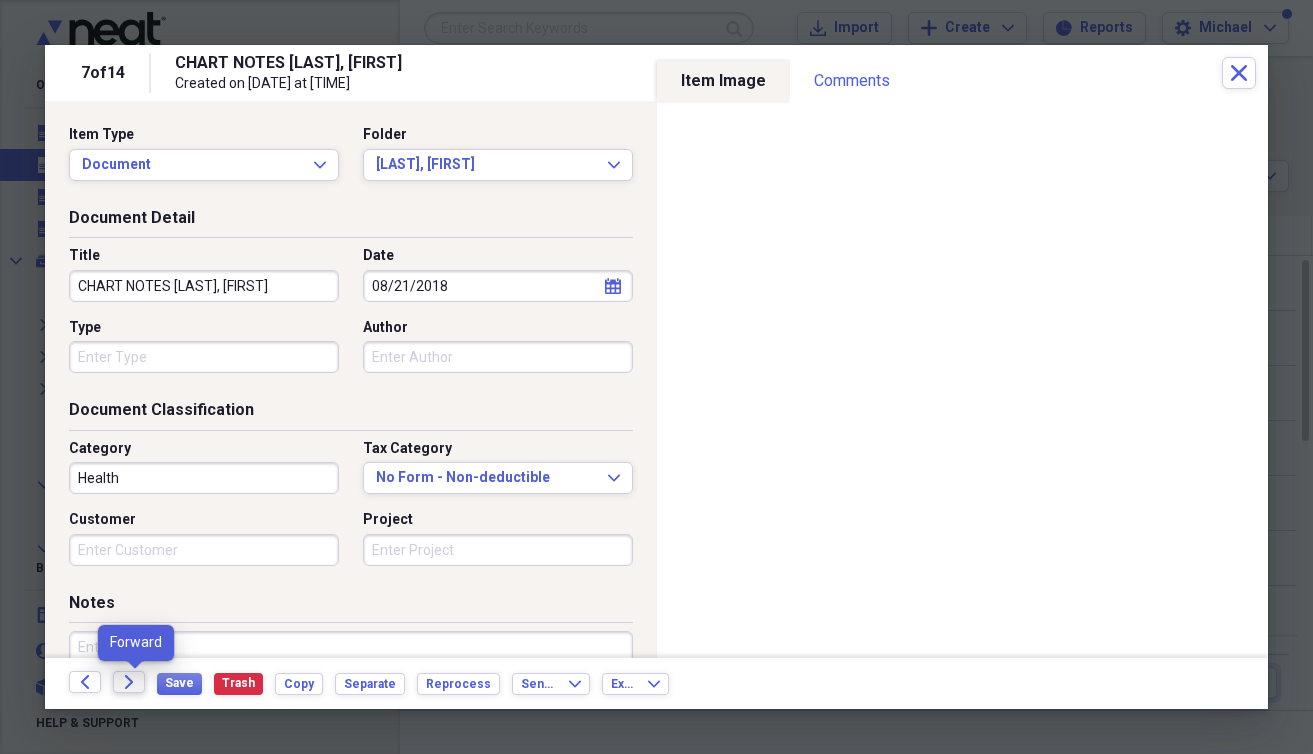 click 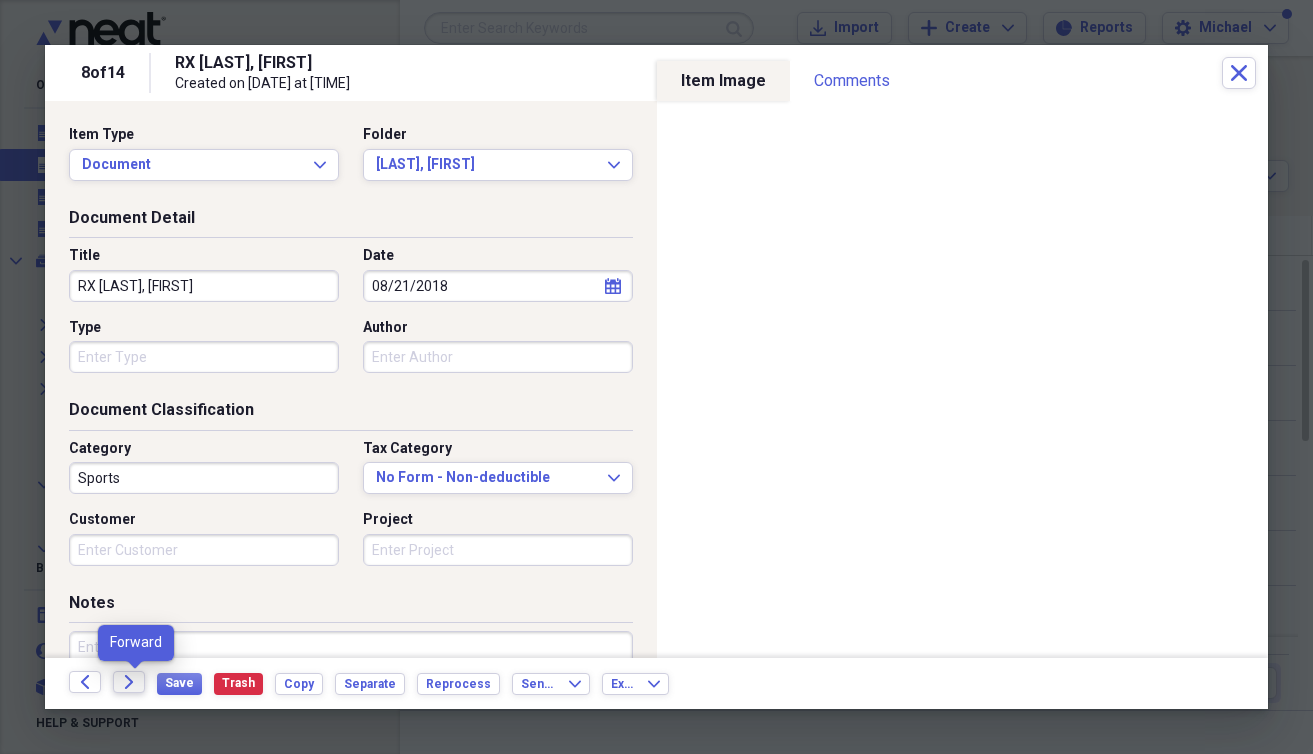 click 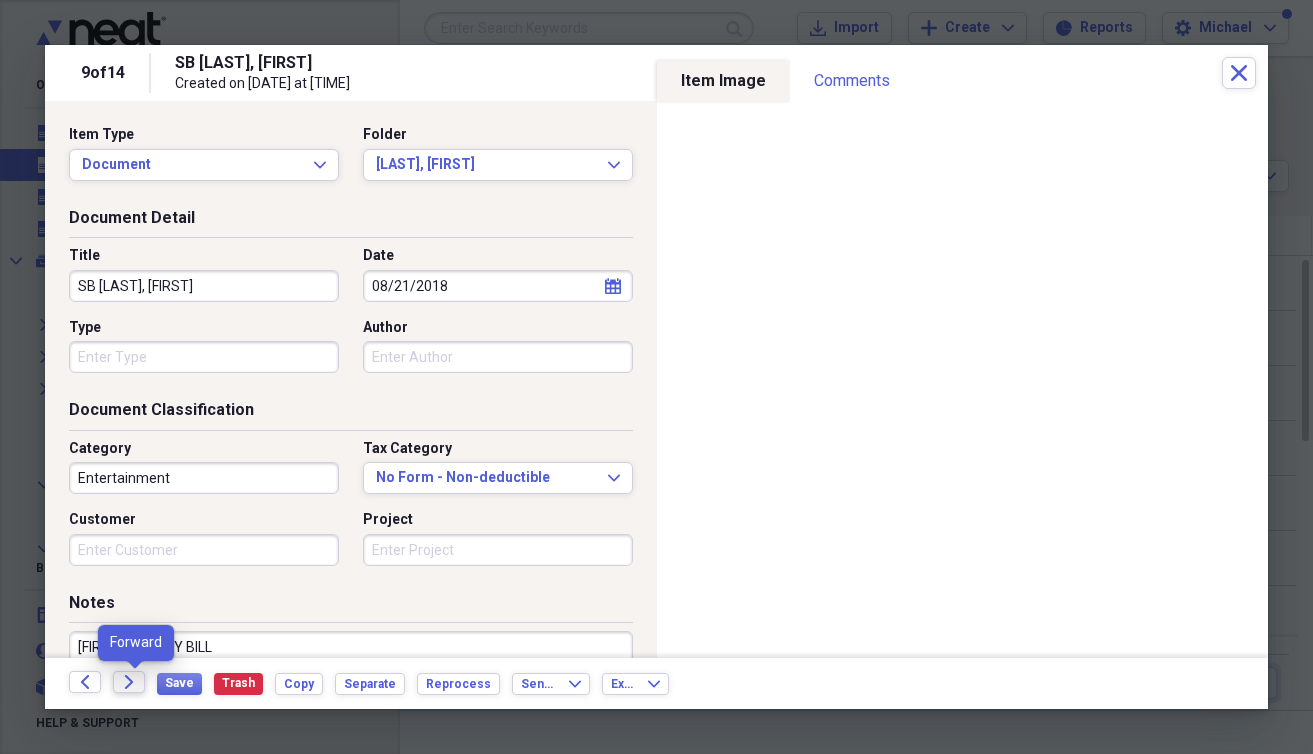 click 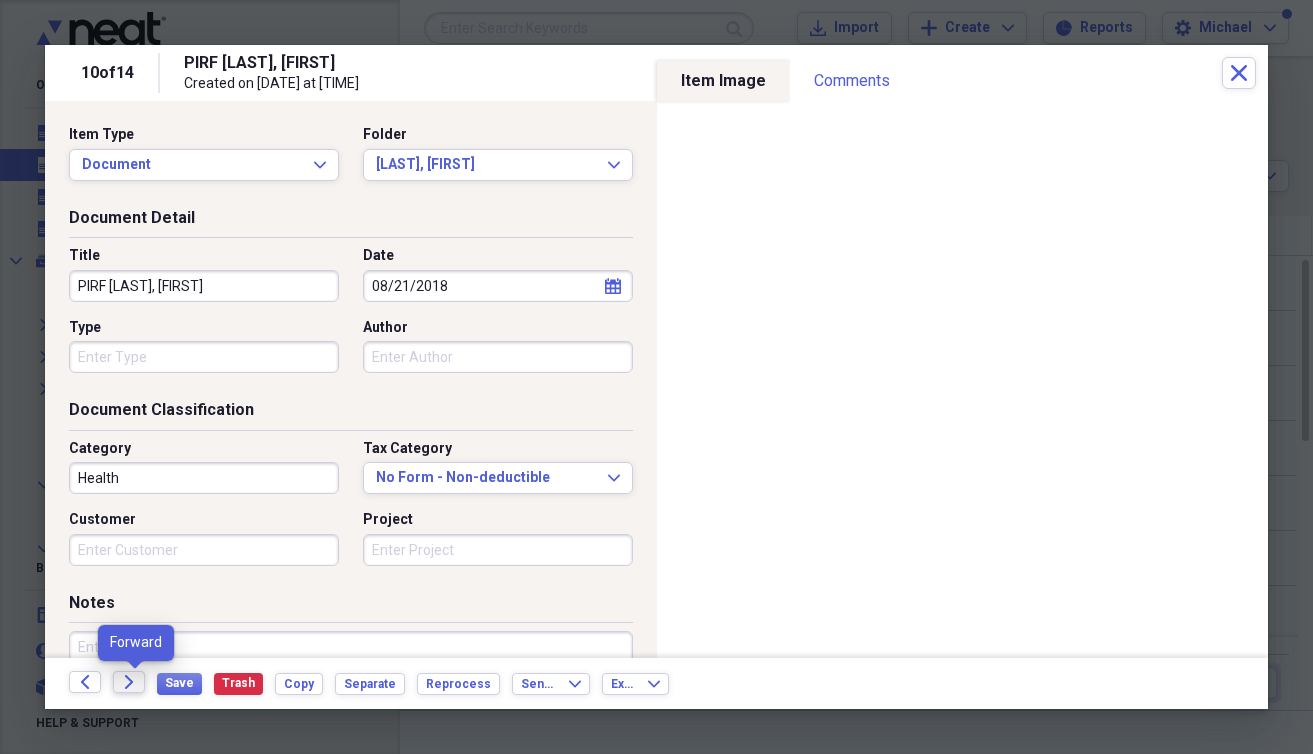 click 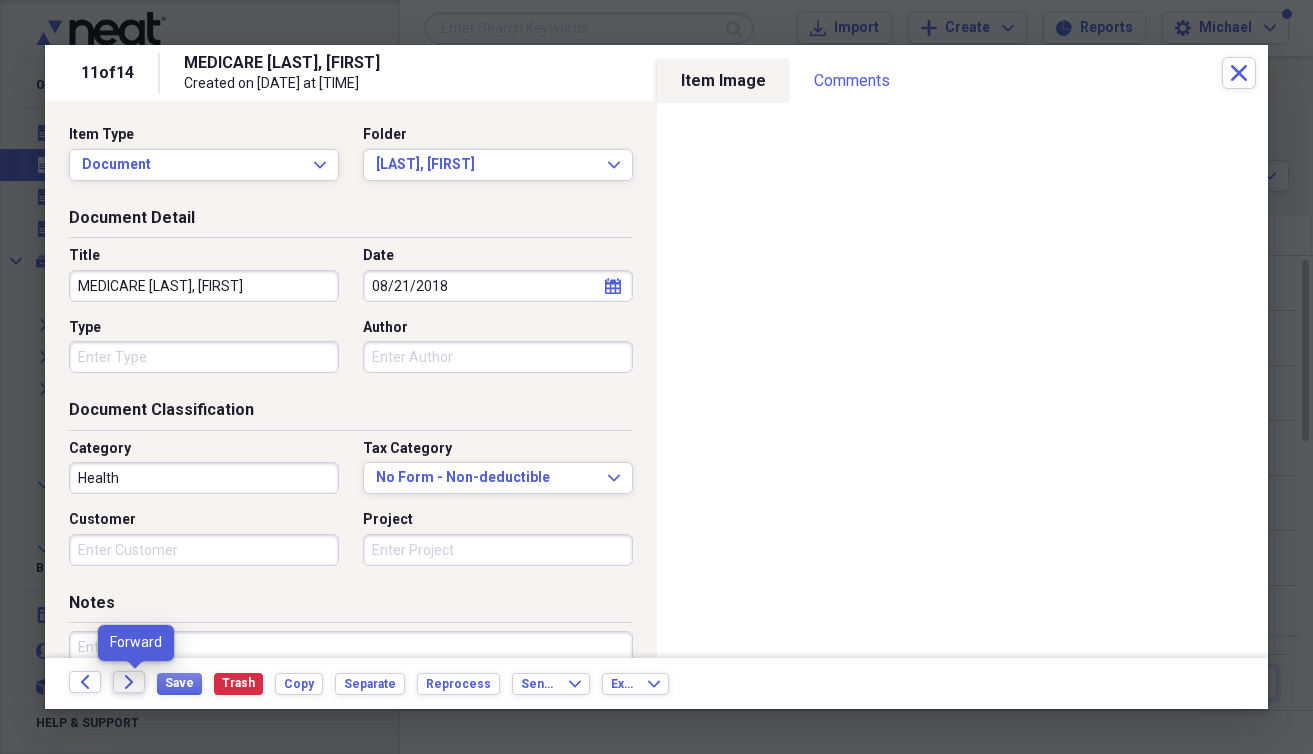 click on "Forward" 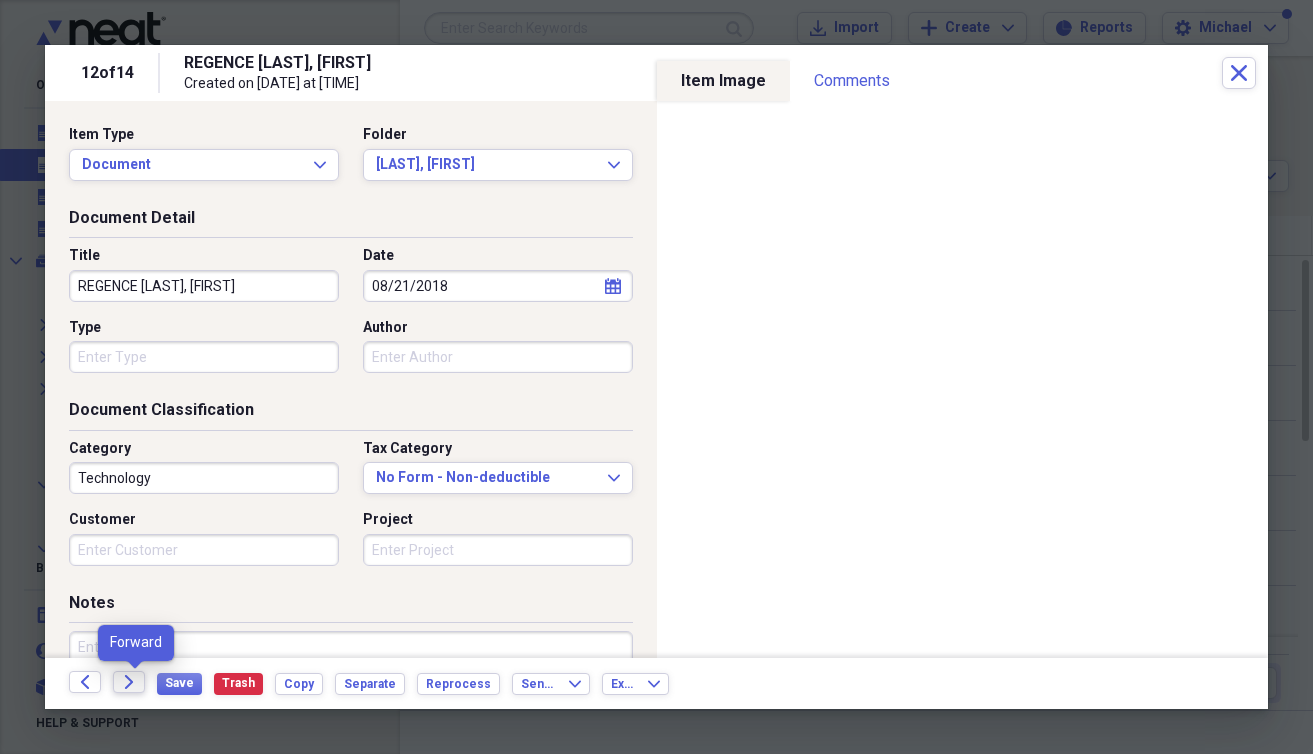 click on "Forward" at bounding box center [129, 682] 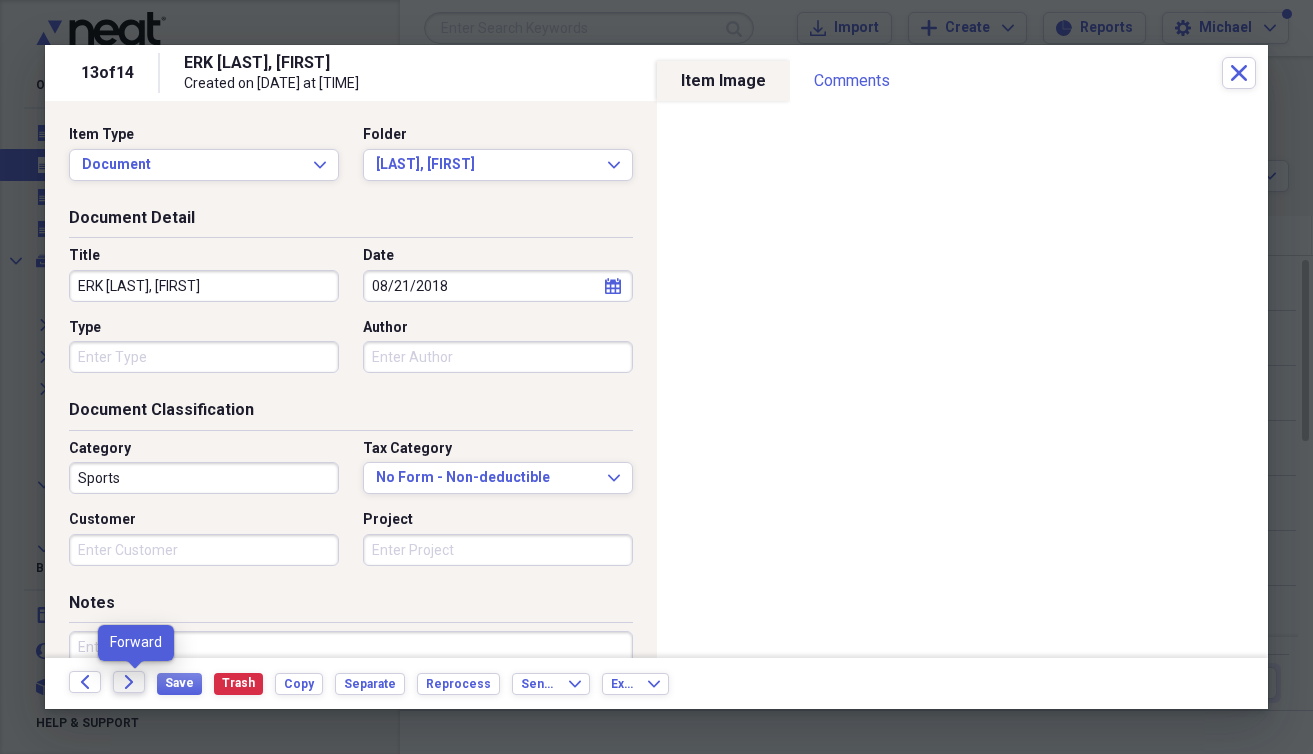 click on "Forward" 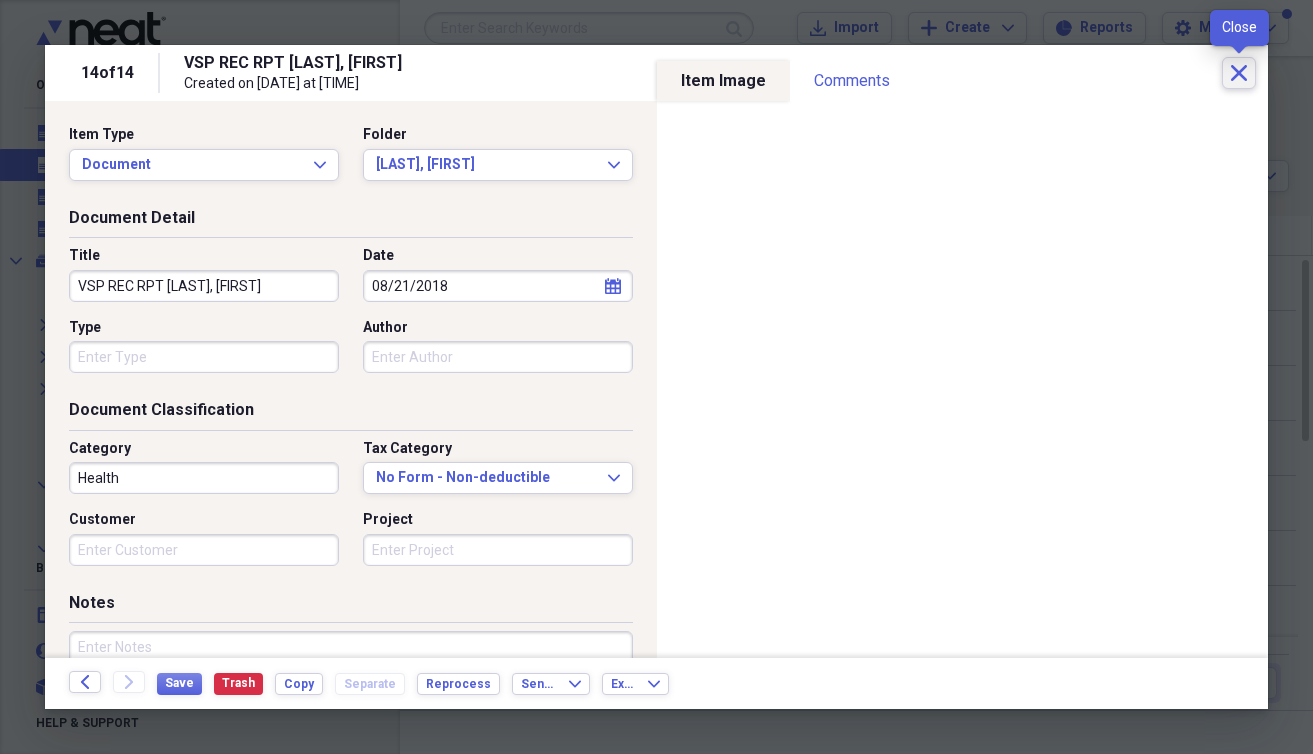 click on "Close" 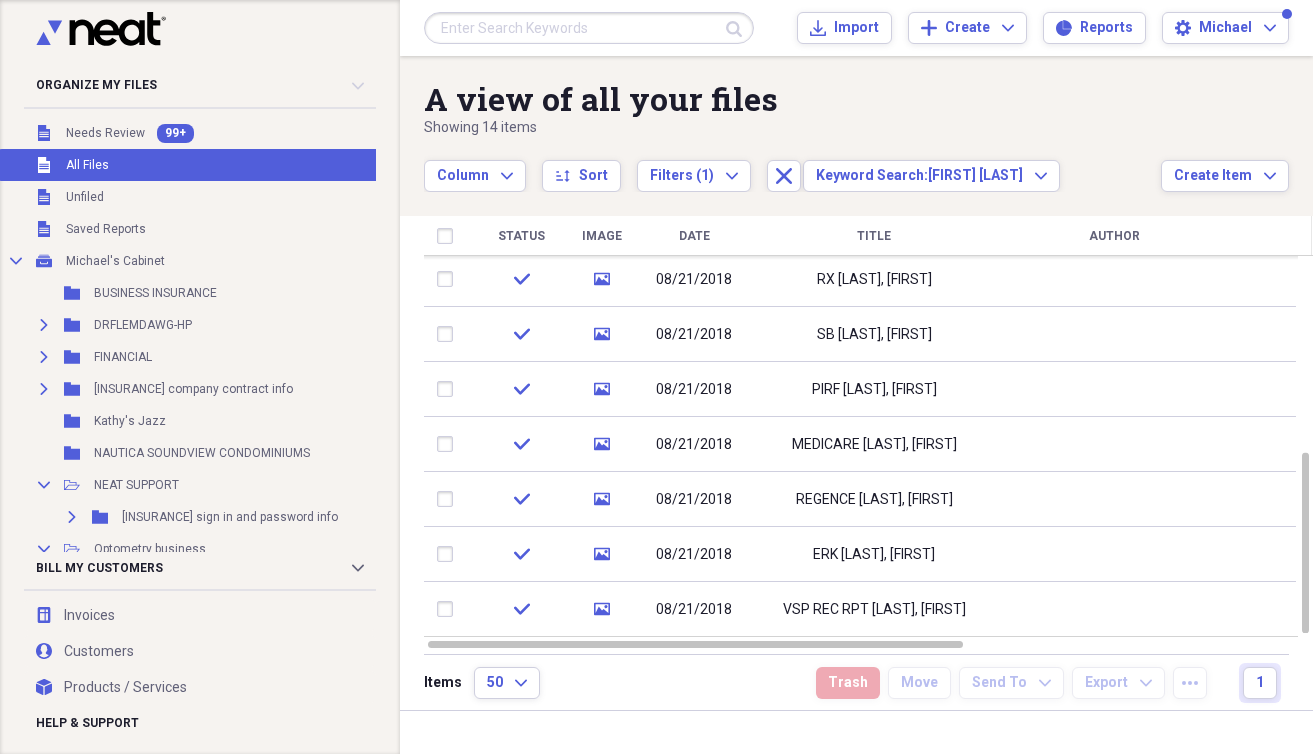 click at bounding box center (589, 28) 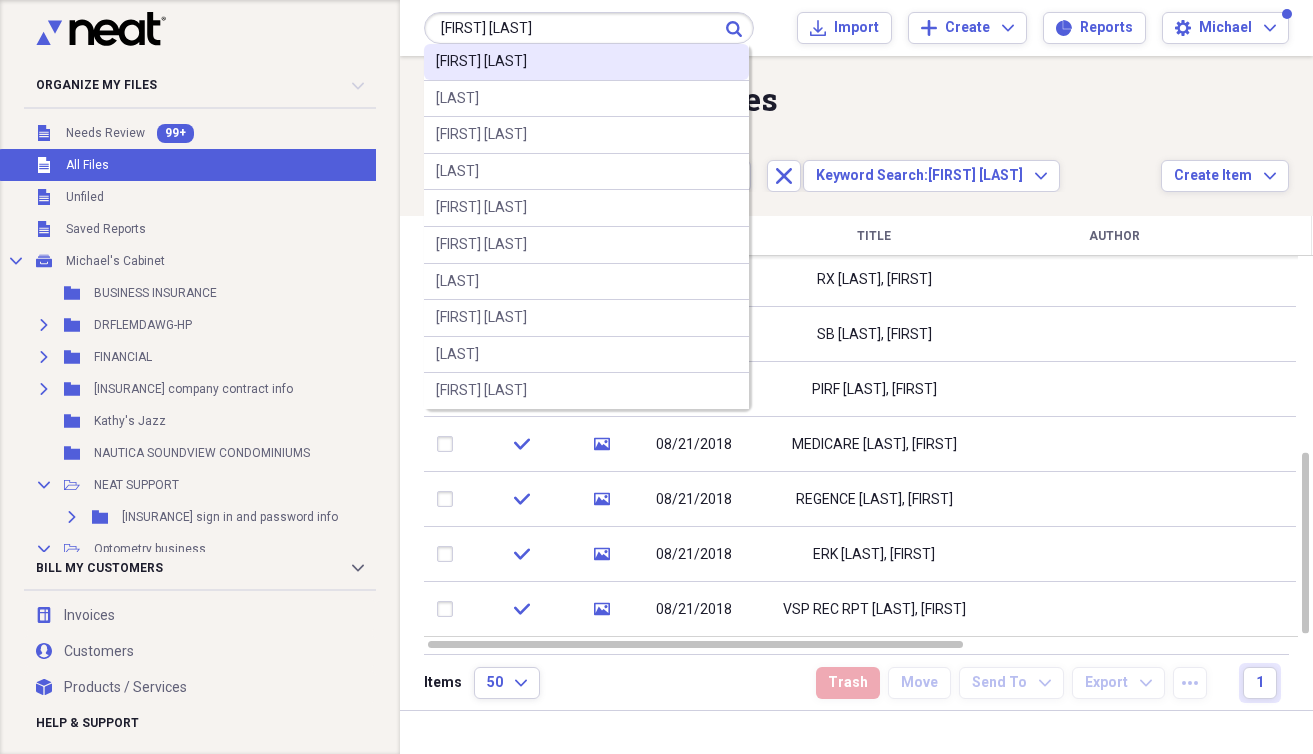type on "[FIRST] [LAST]" 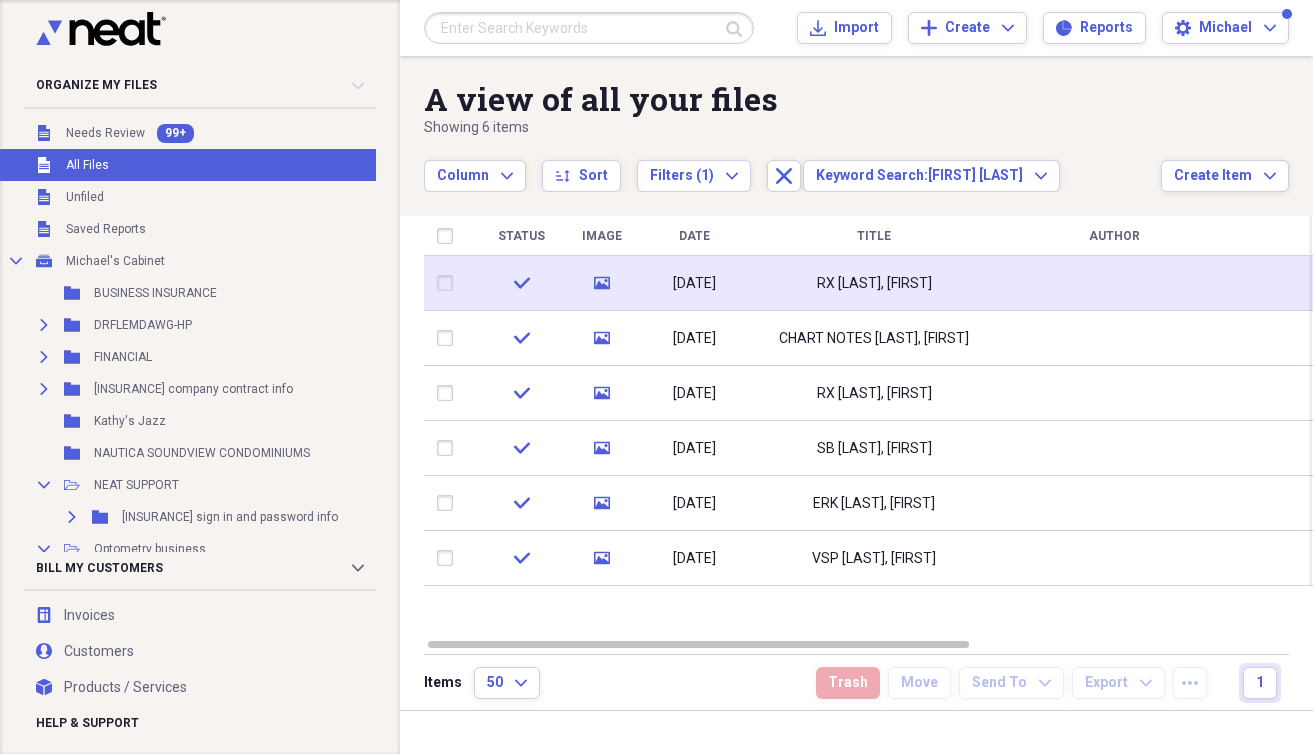 click on "RX [LAST], [FIRST]" at bounding box center [874, 284] 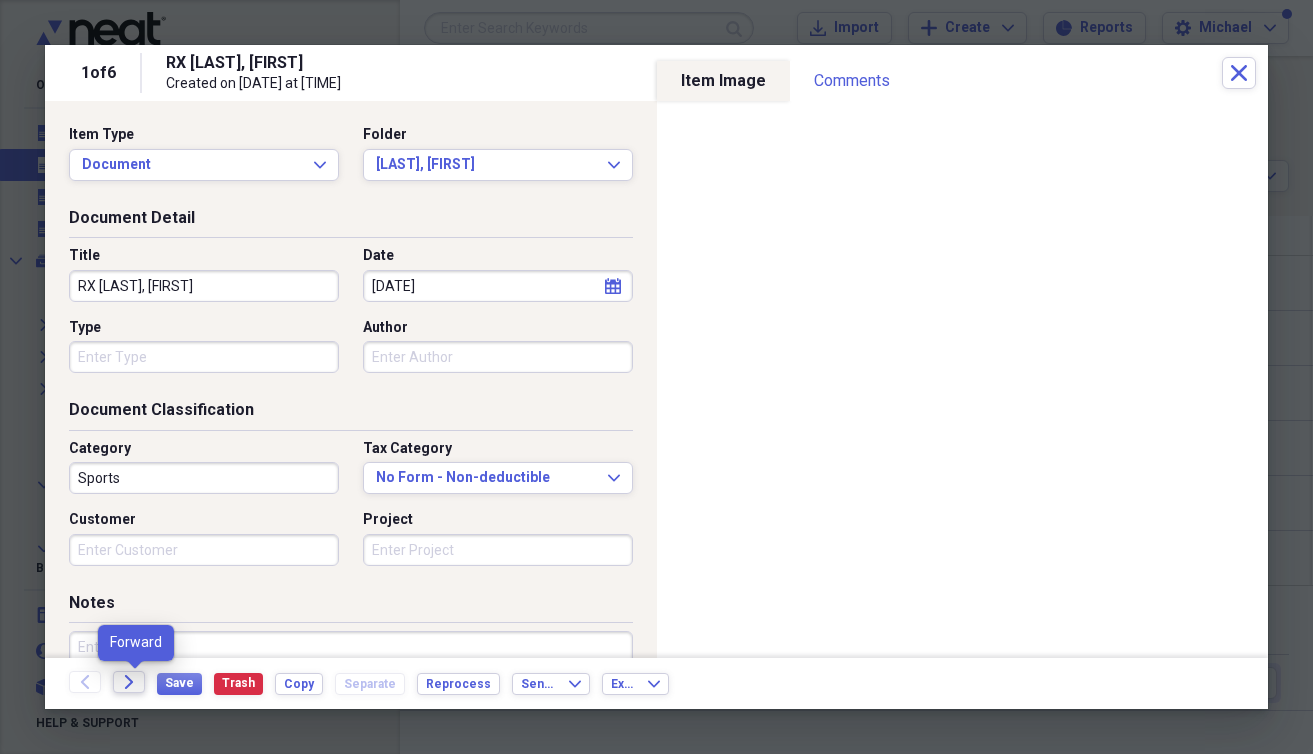 click on "Forward" 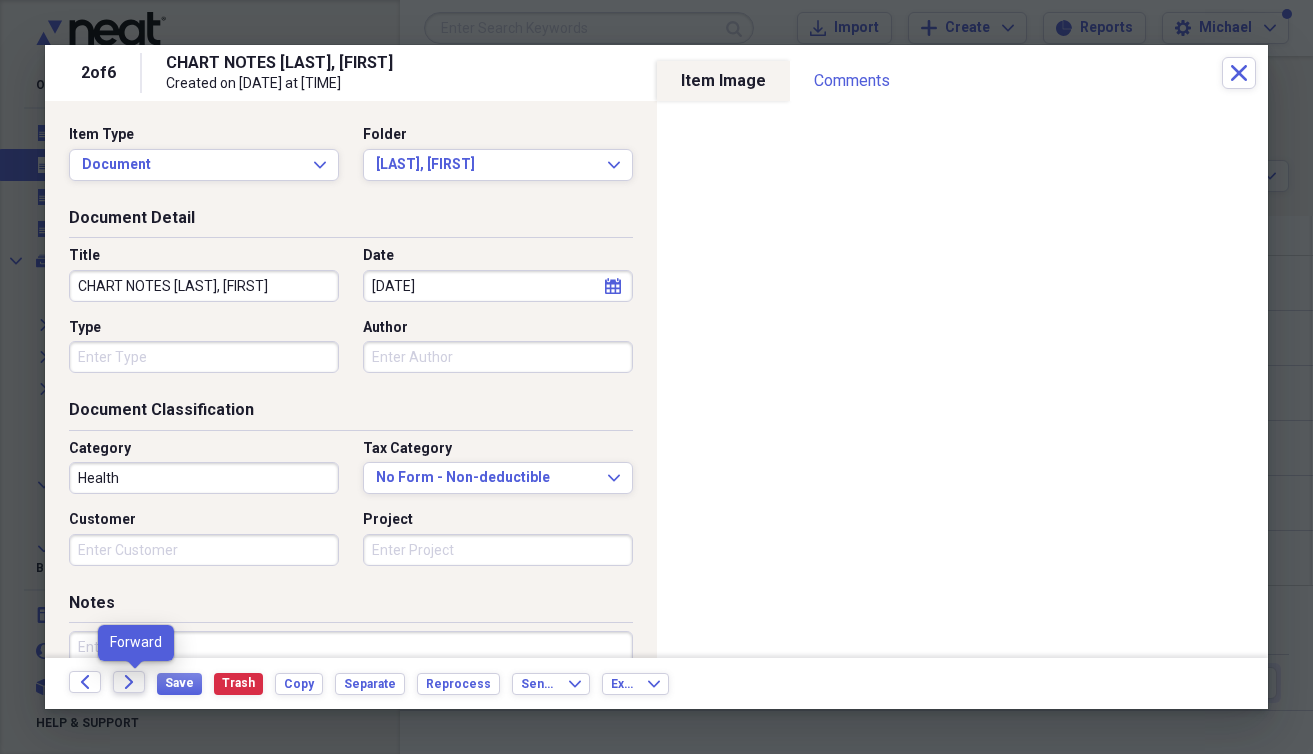 click 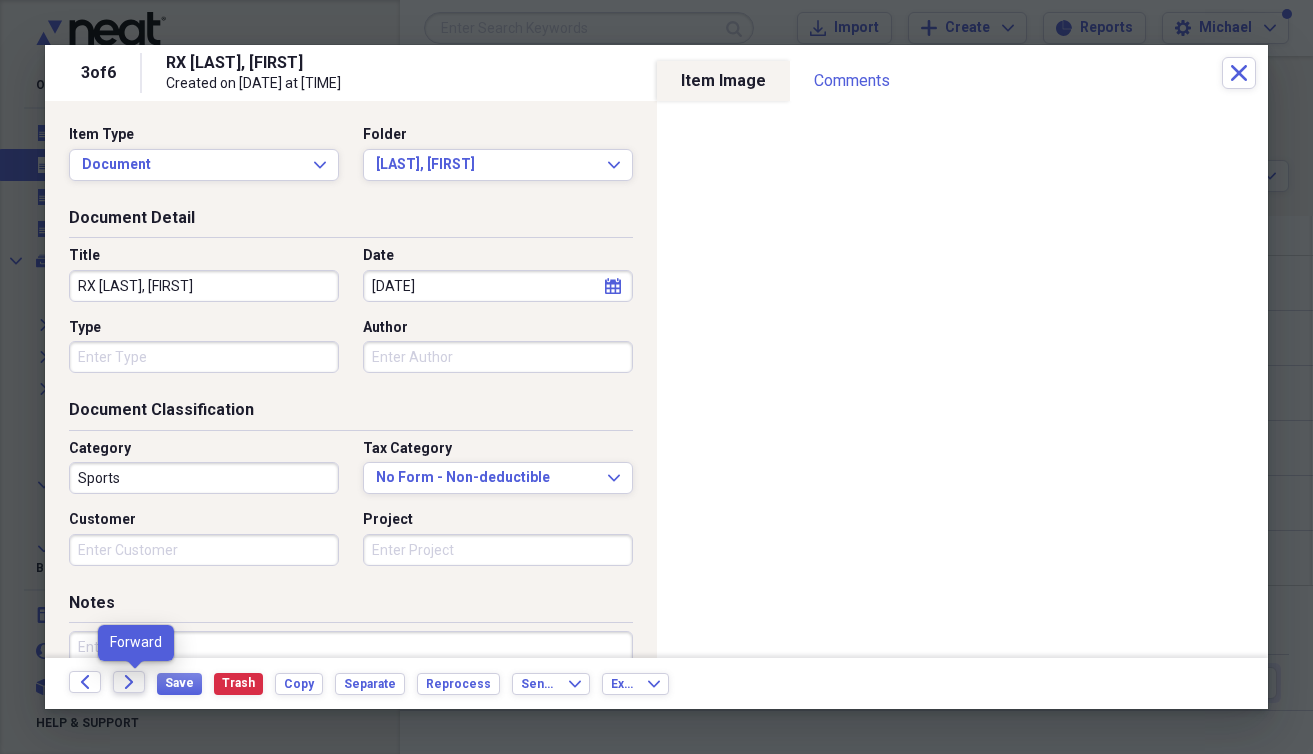 click on "Forward" 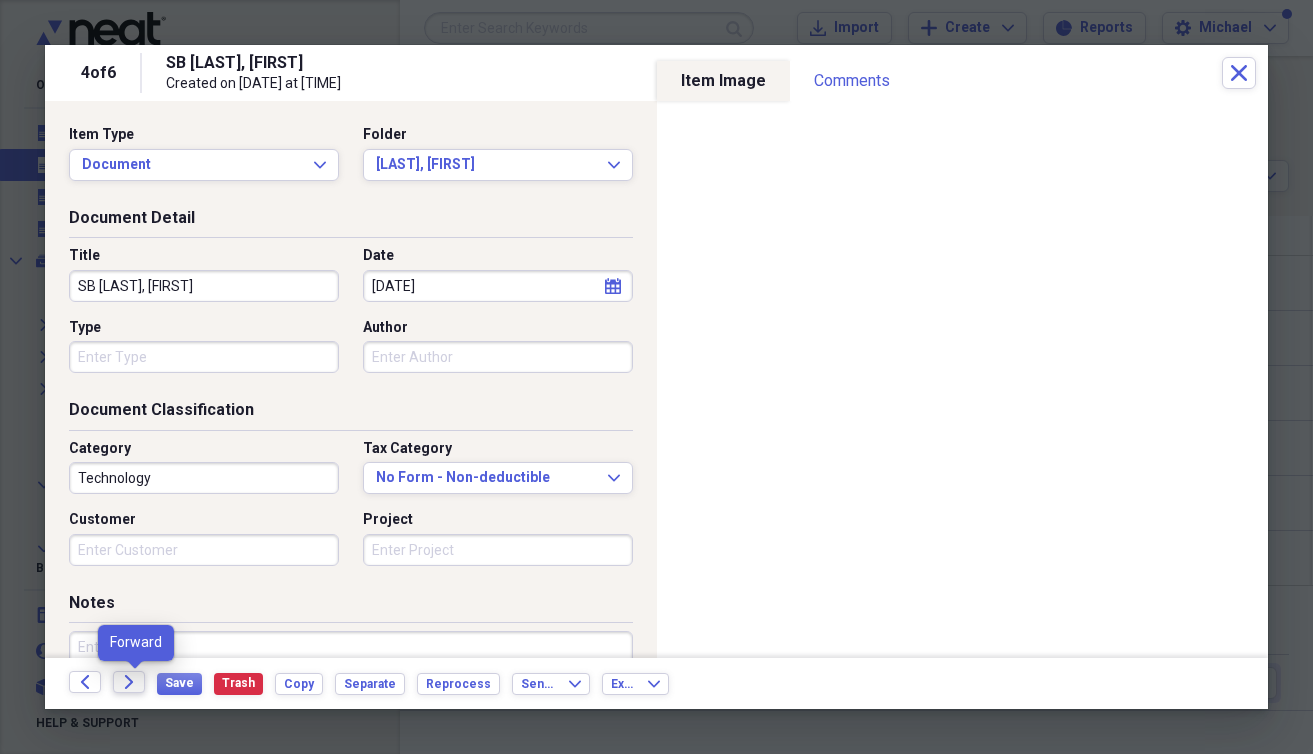 click on "Forward" 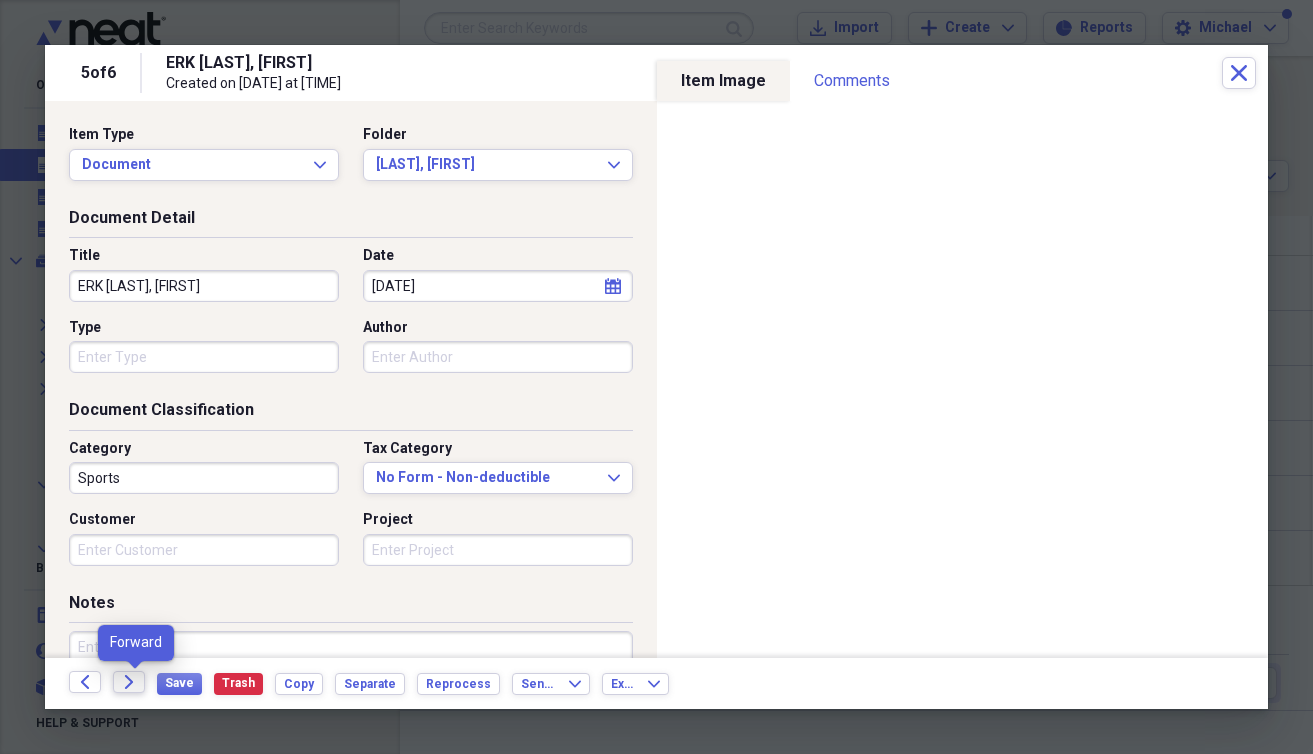 click on "Forward" 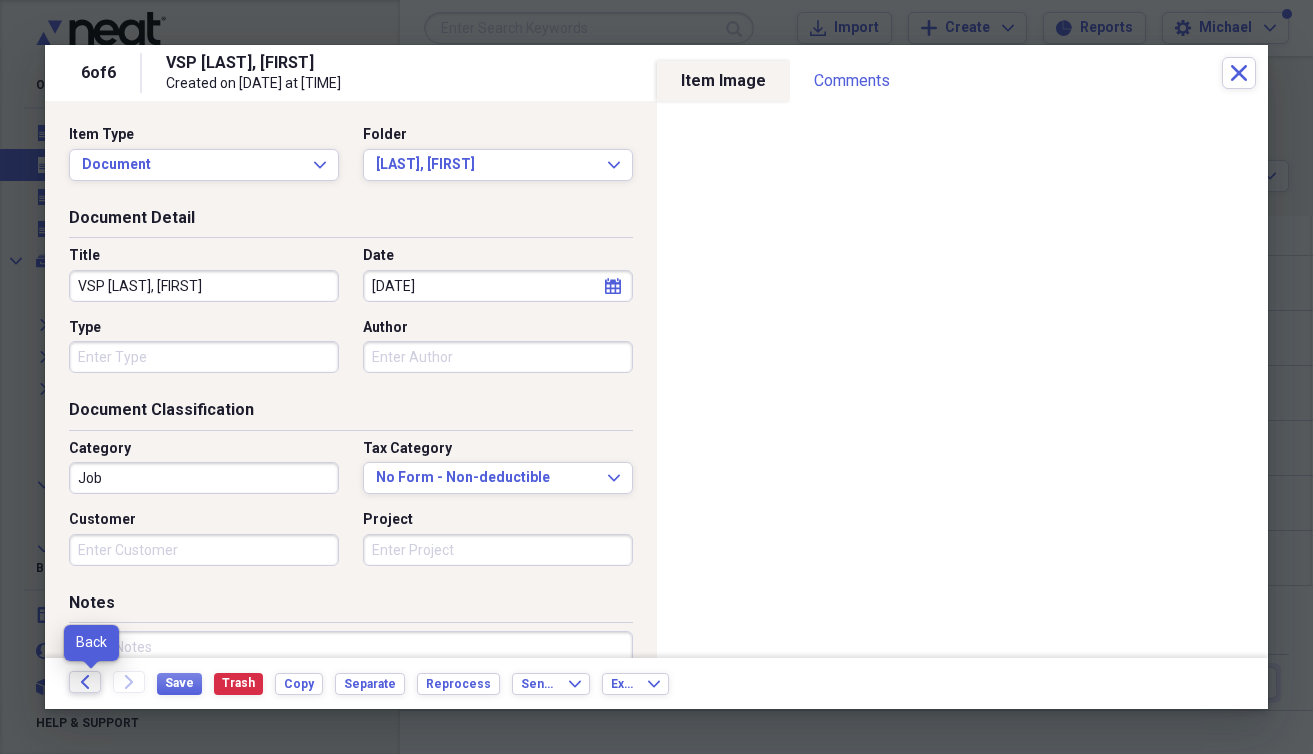 click on "Back" at bounding box center (85, 682) 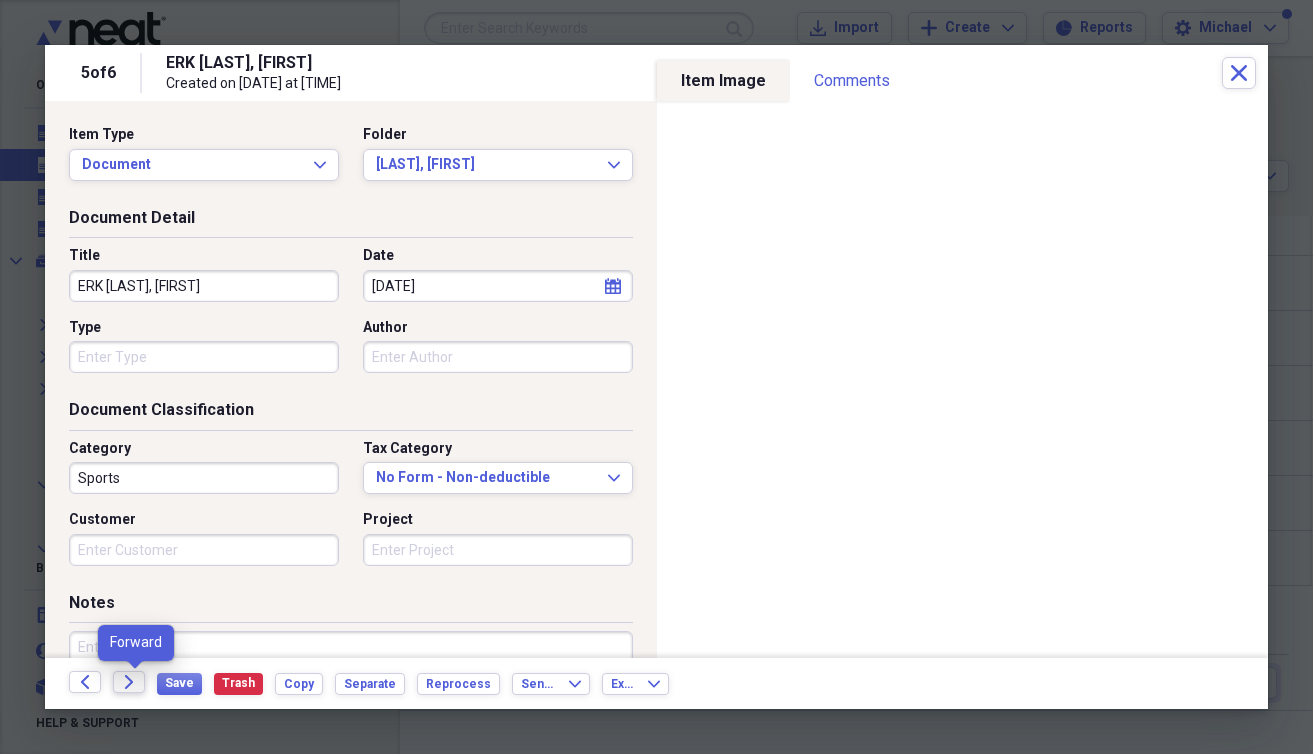 click on "Forward" 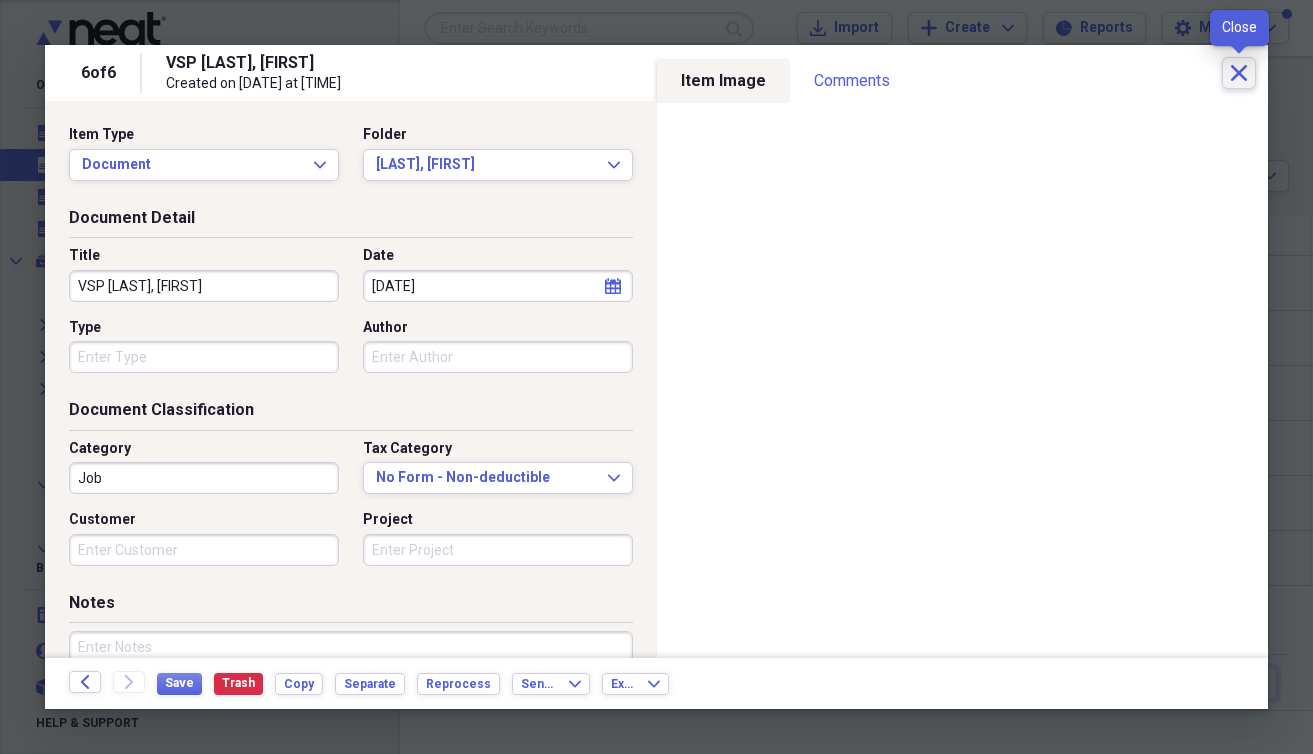 click on "Close" at bounding box center (1239, 73) 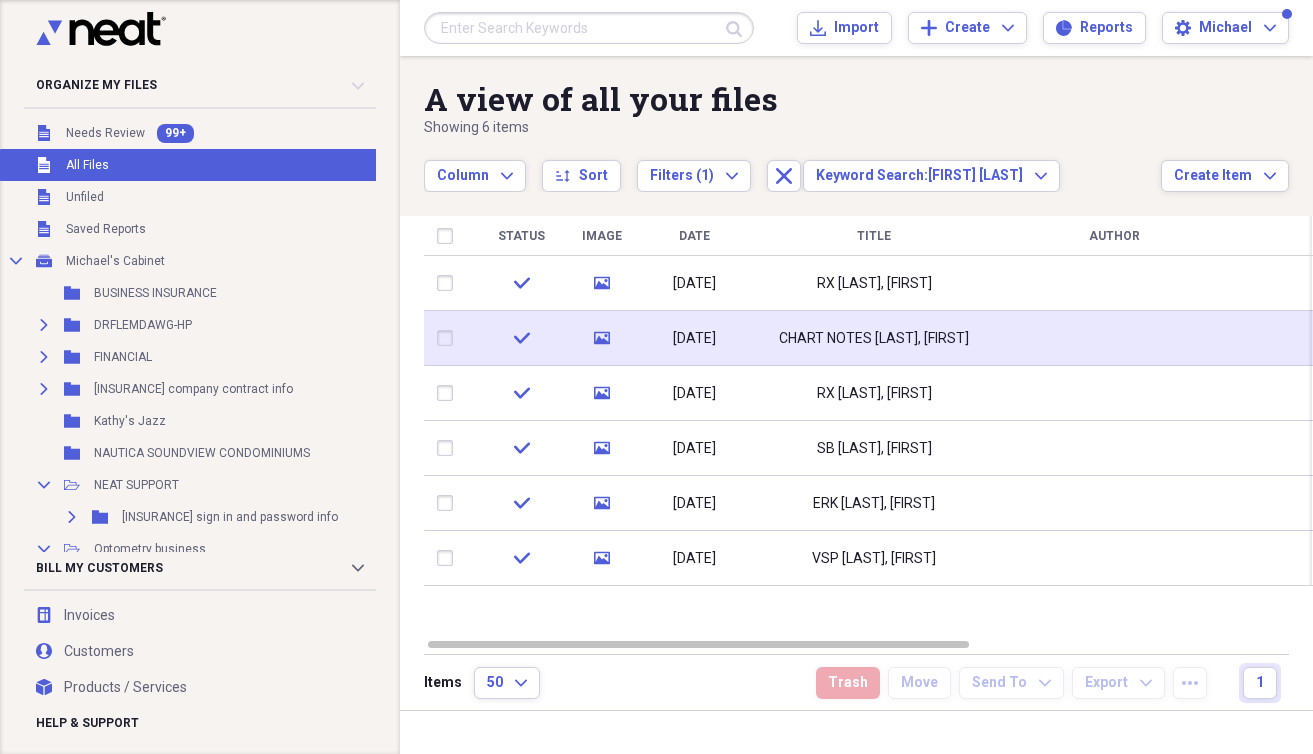click at bounding box center [449, 338] 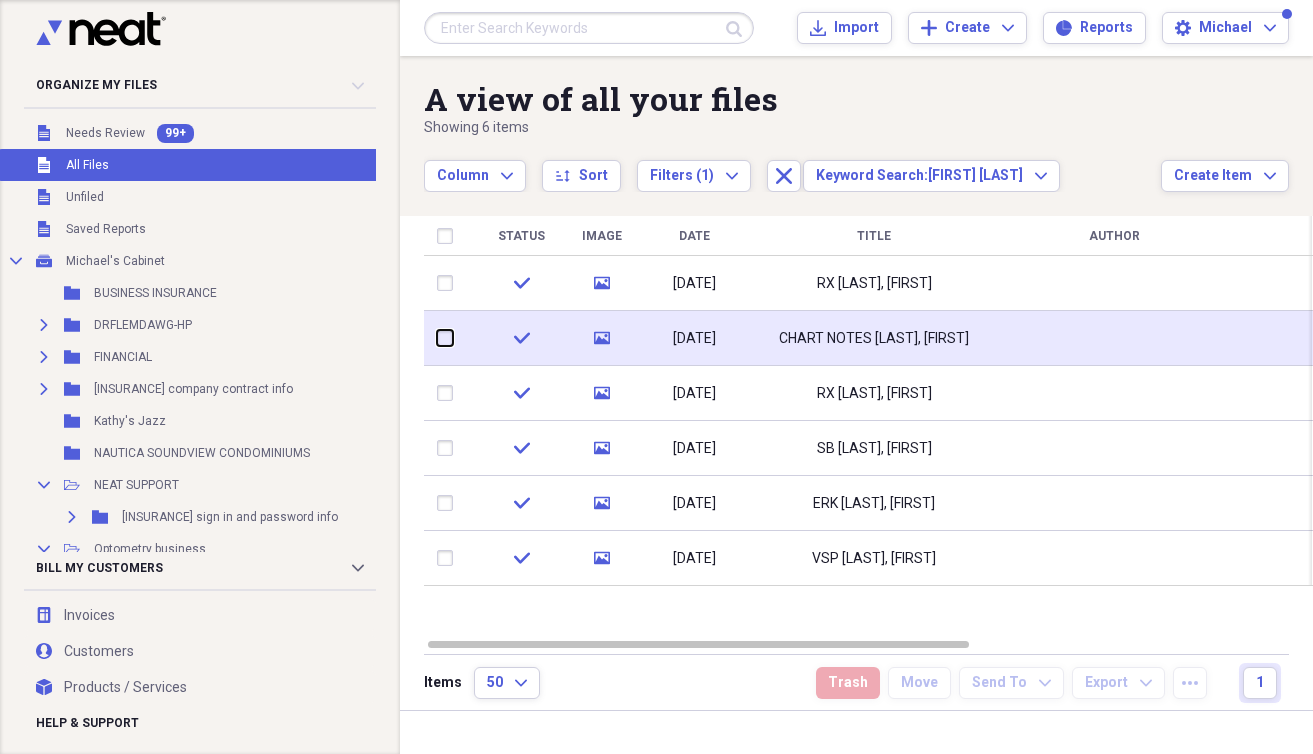 click at bounding box center [437, 338] 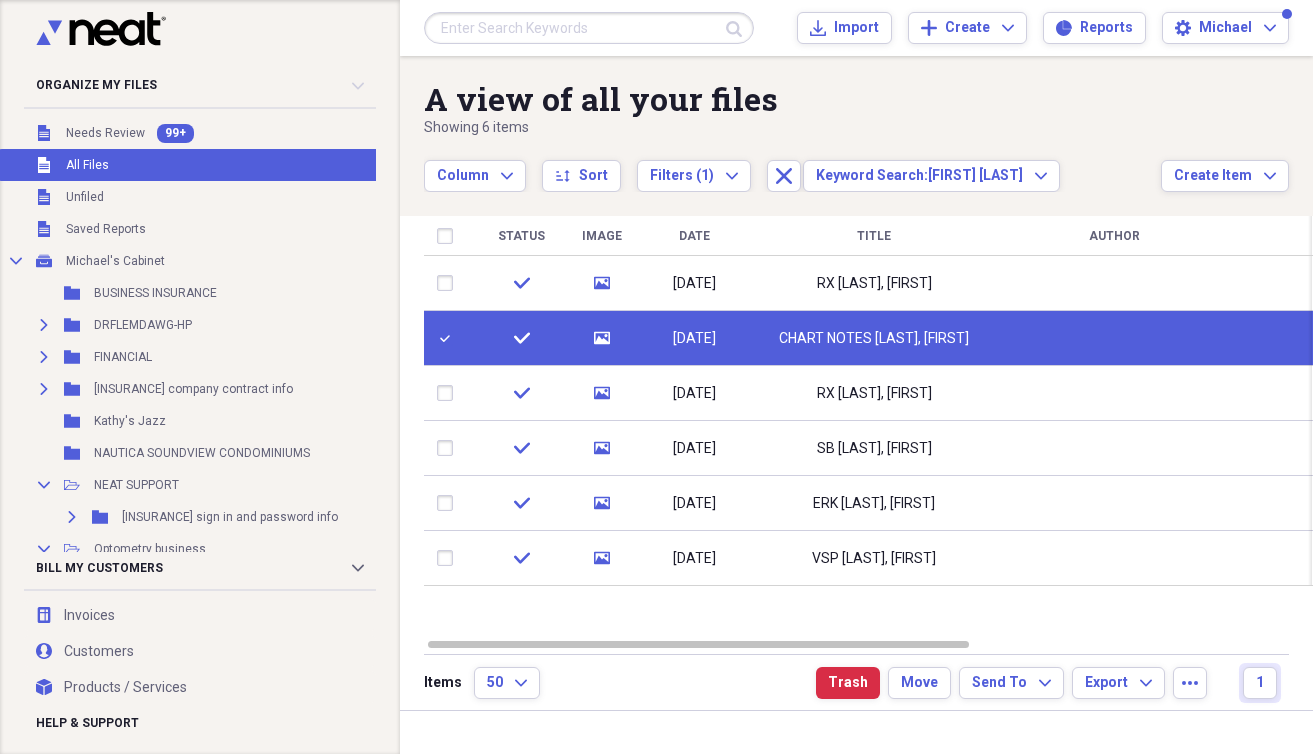 click at bounding box center [449, 338] 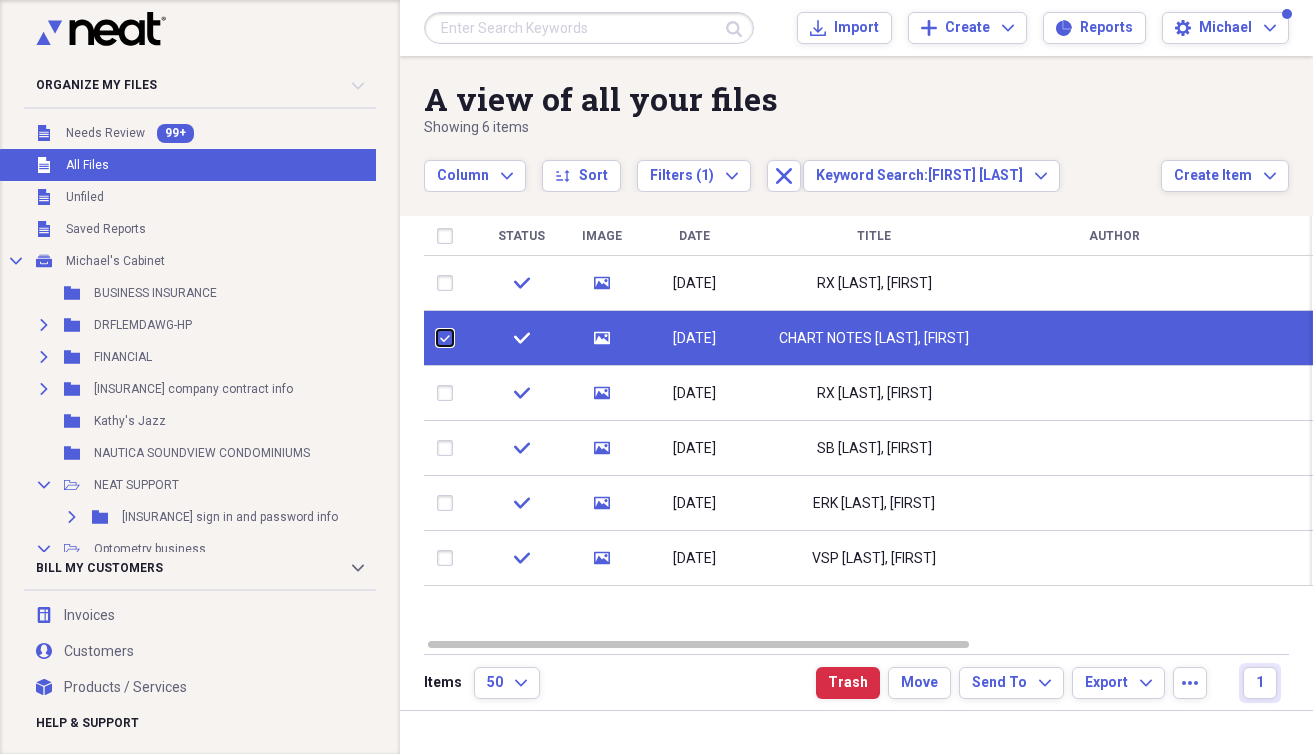 click at bounding box center (437, 338) 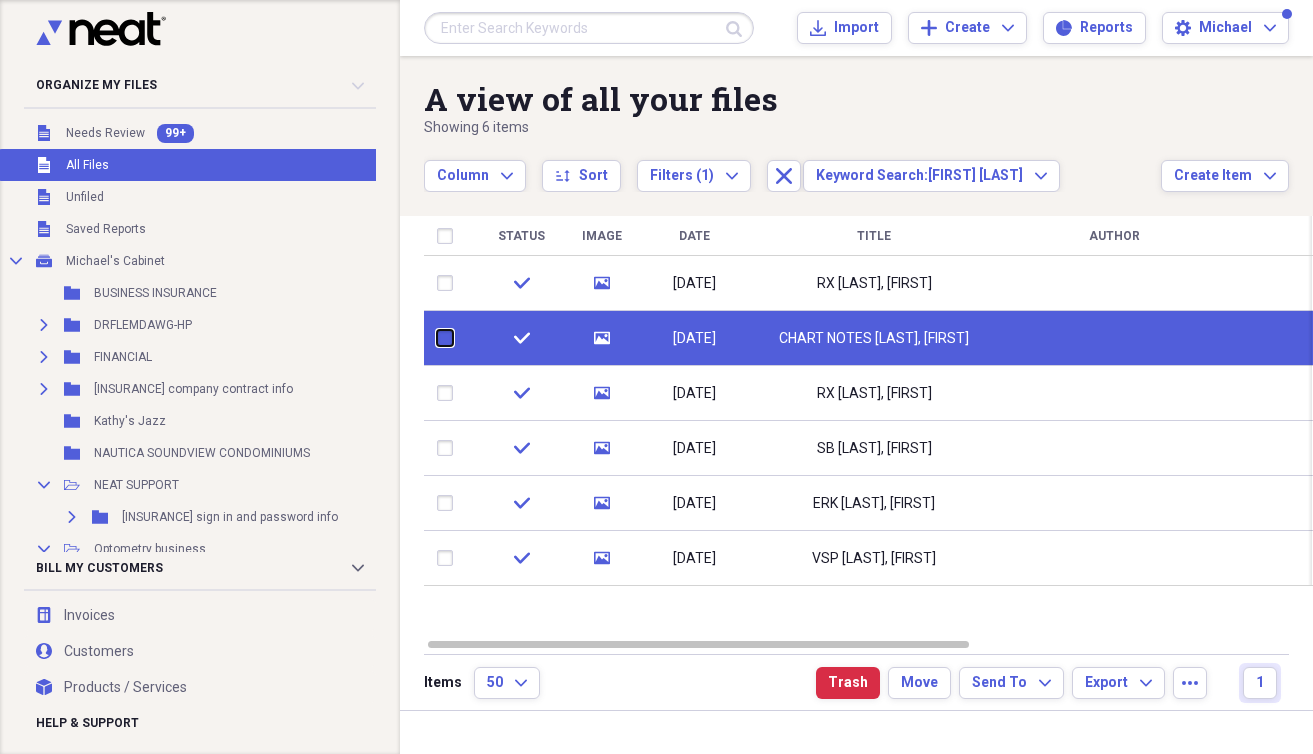 checkbox on "false" 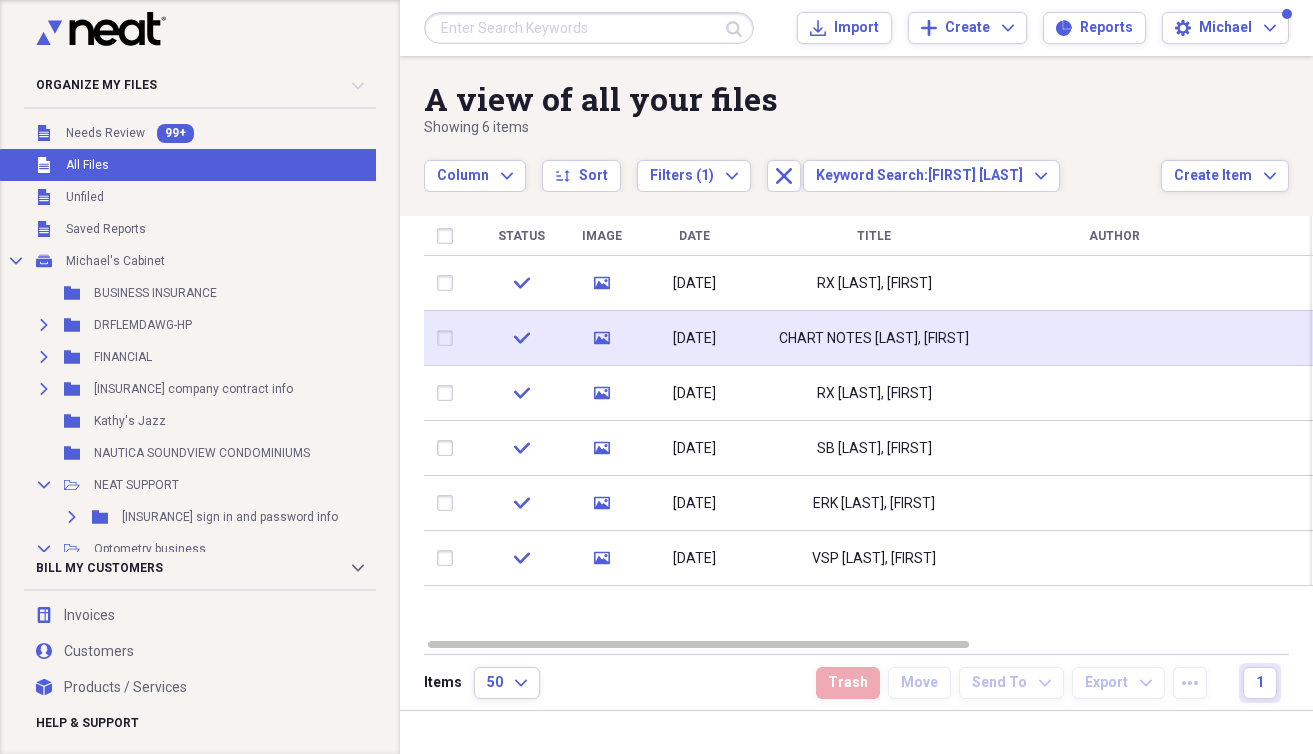 click on "CHART NOTES [LAST], [FIRST]" at bounding box center (874, 339) 